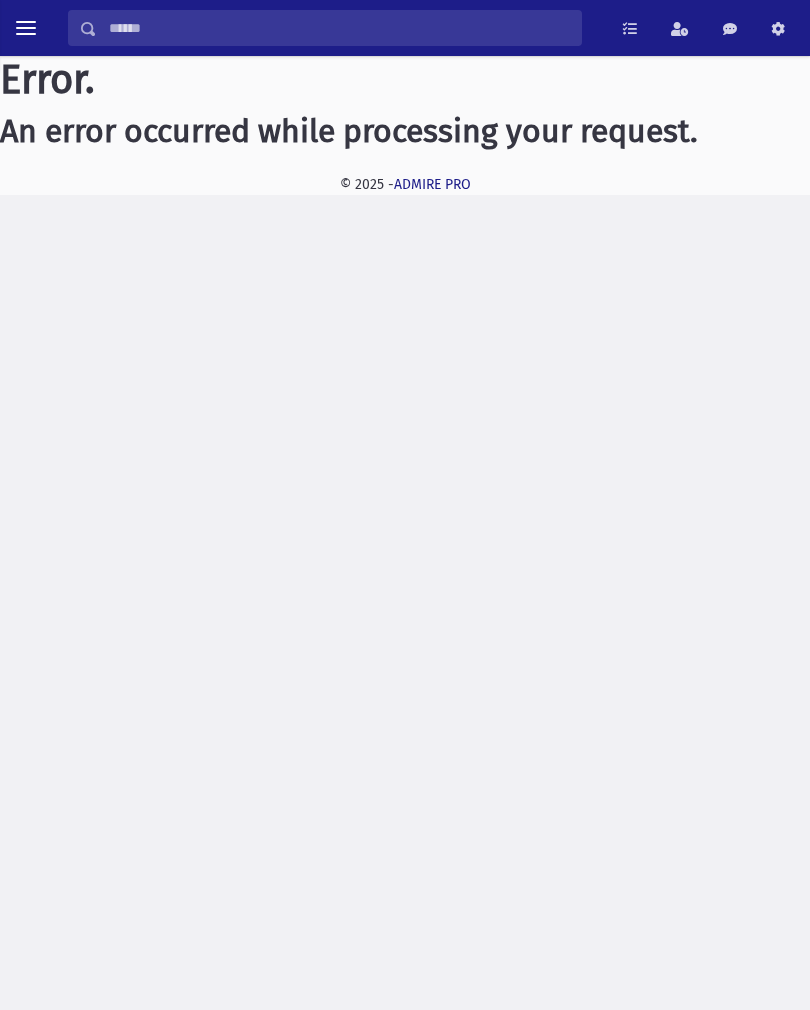 scroll, scrollTop: 0, scrollLeft: 0, axis: both 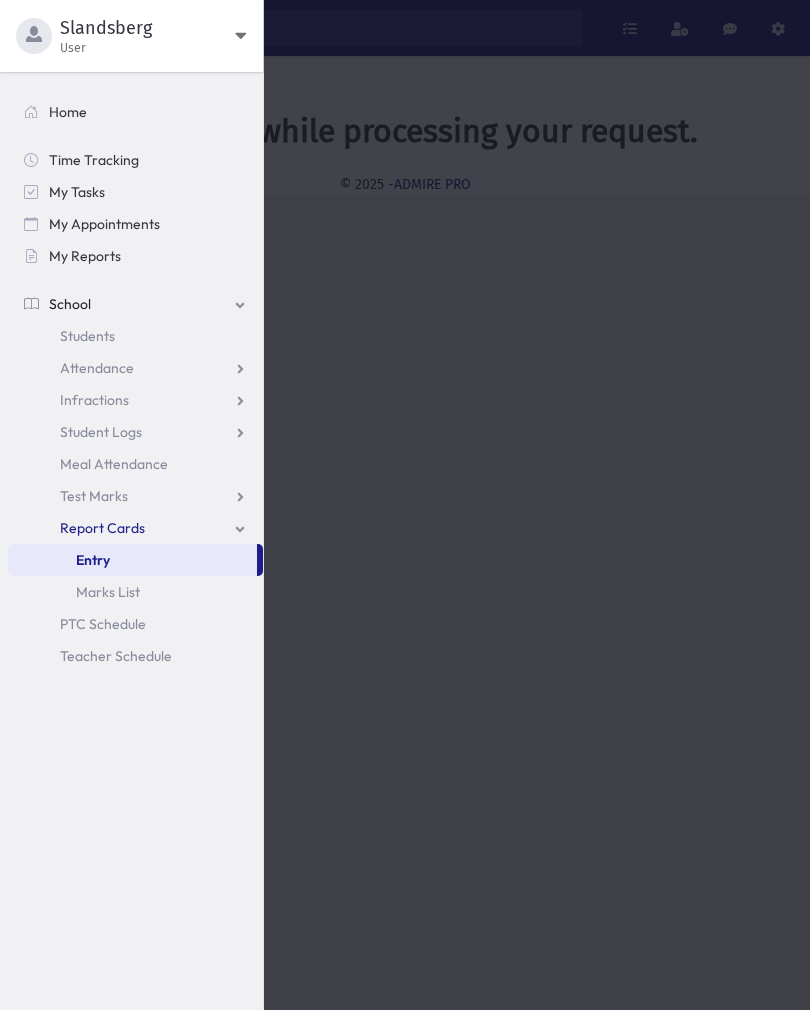 click on "Report Cards" at bounding box center (102, 528) 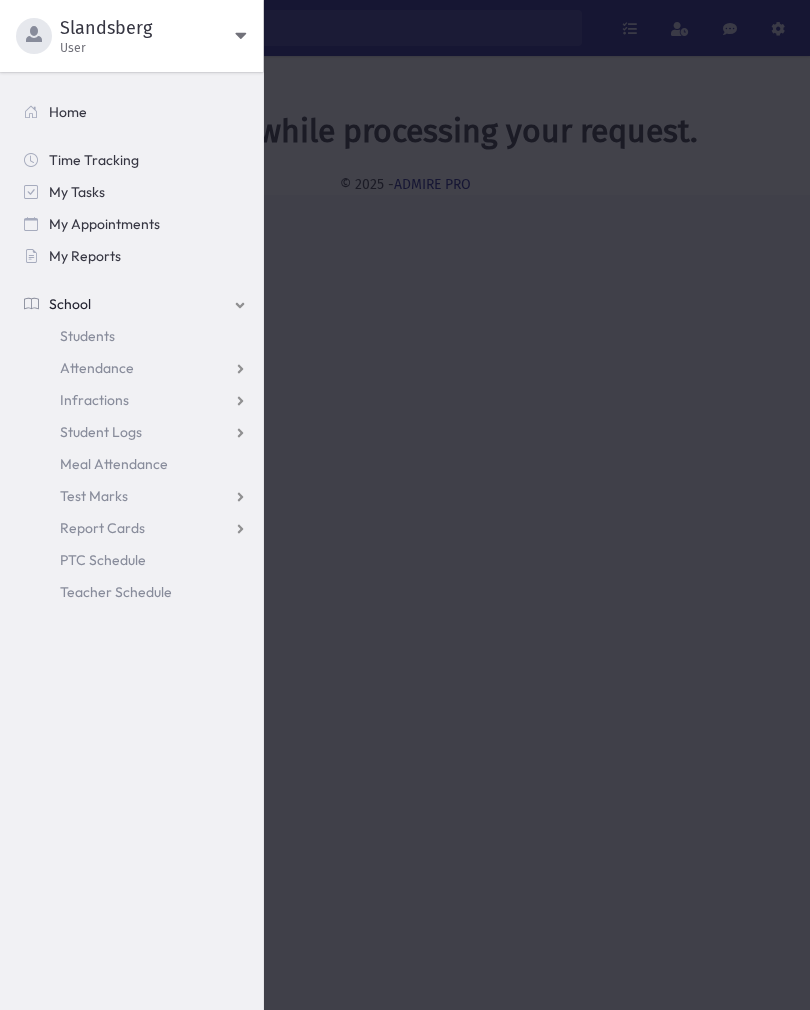 click on "Report Cards" at bounding box center [135, 528] 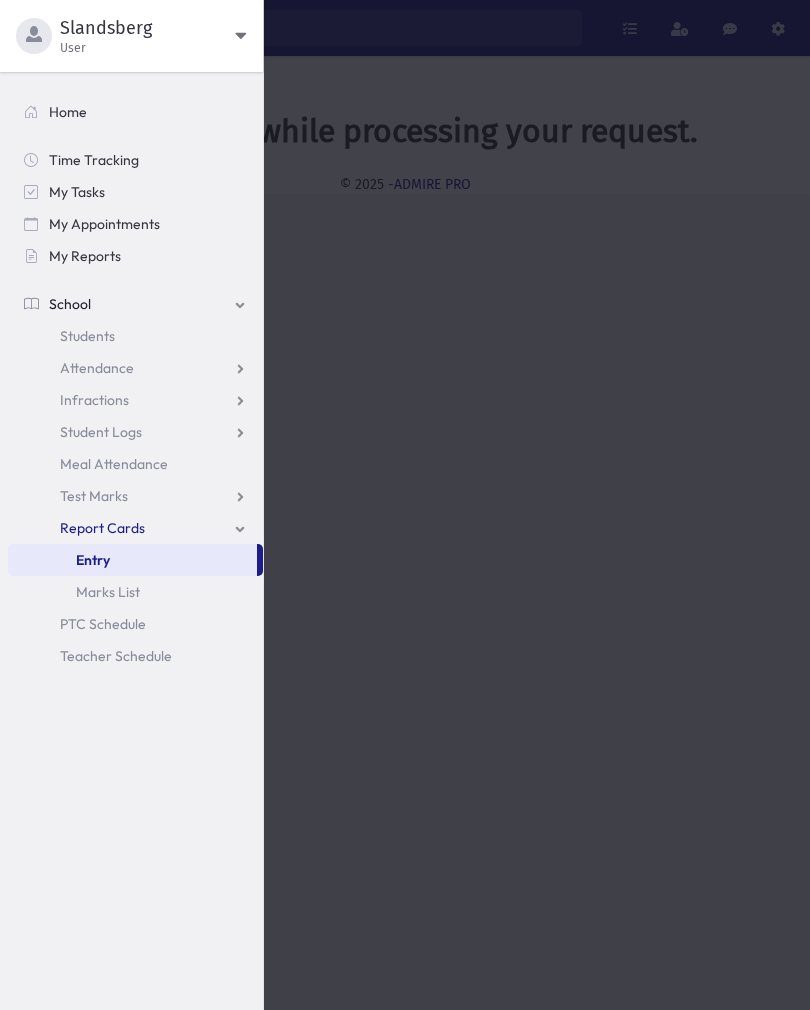 click on "Entry" at bounding box center [93, 560] 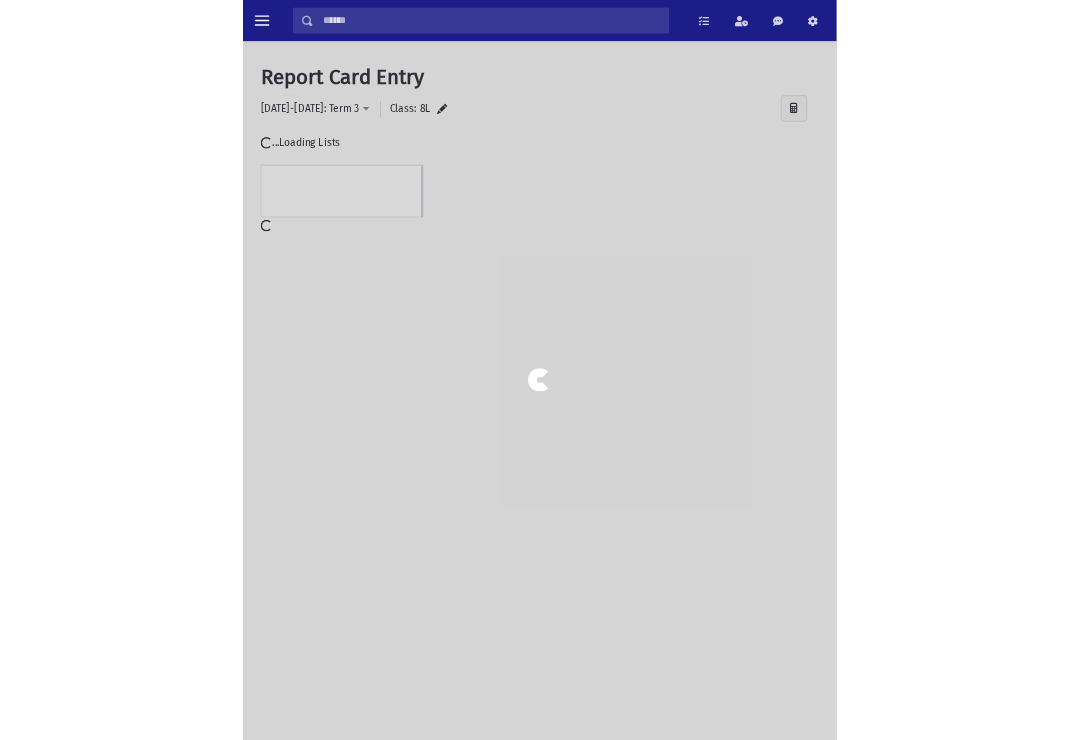 scroll, scrollTop: 0, scrollLeft: 0, axis: both 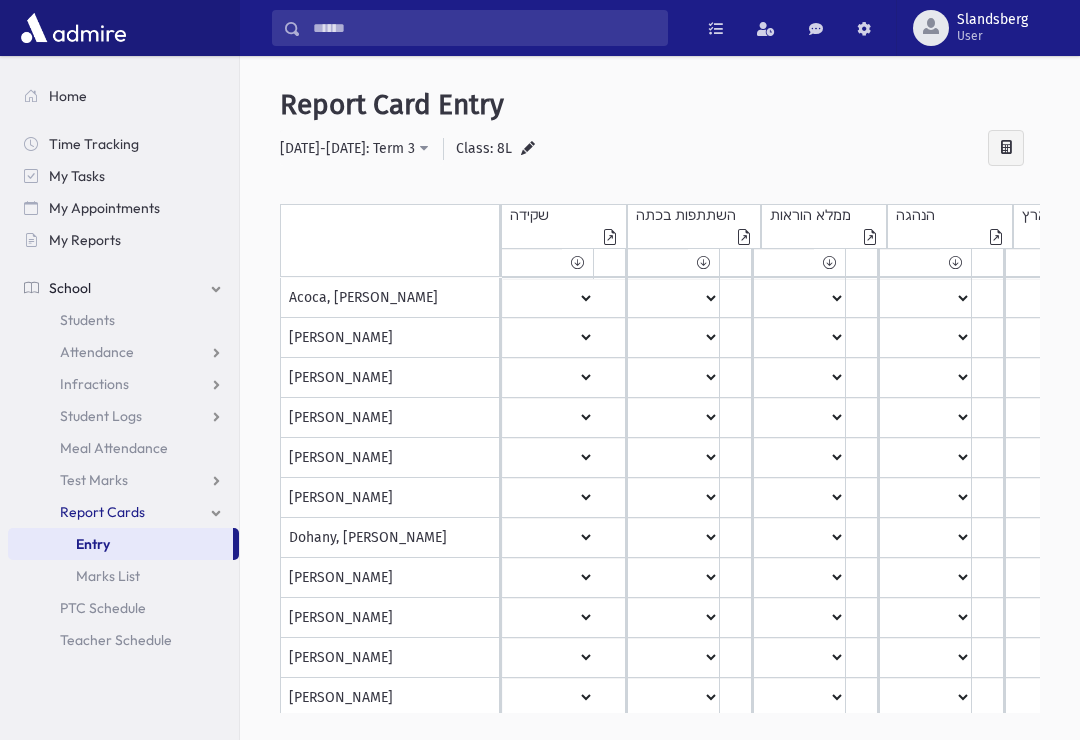 click at bounding box center [609, 262] 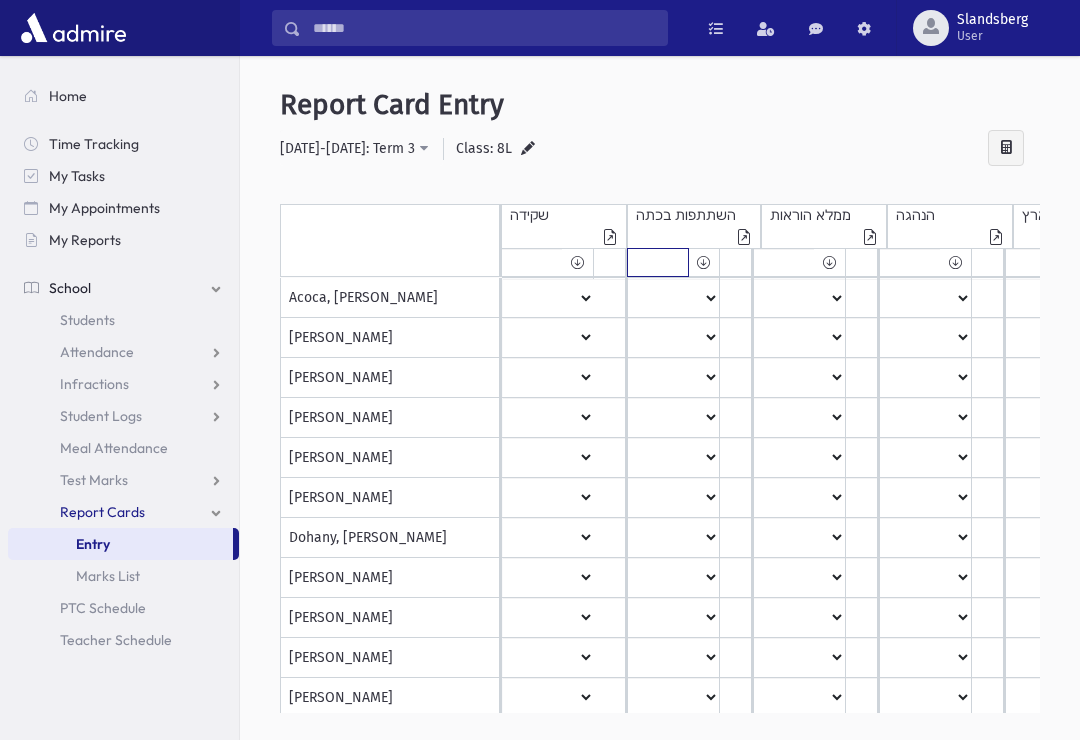 click on "*****
****
**
**
*
**
**
*" at bounding box center [532, 262] 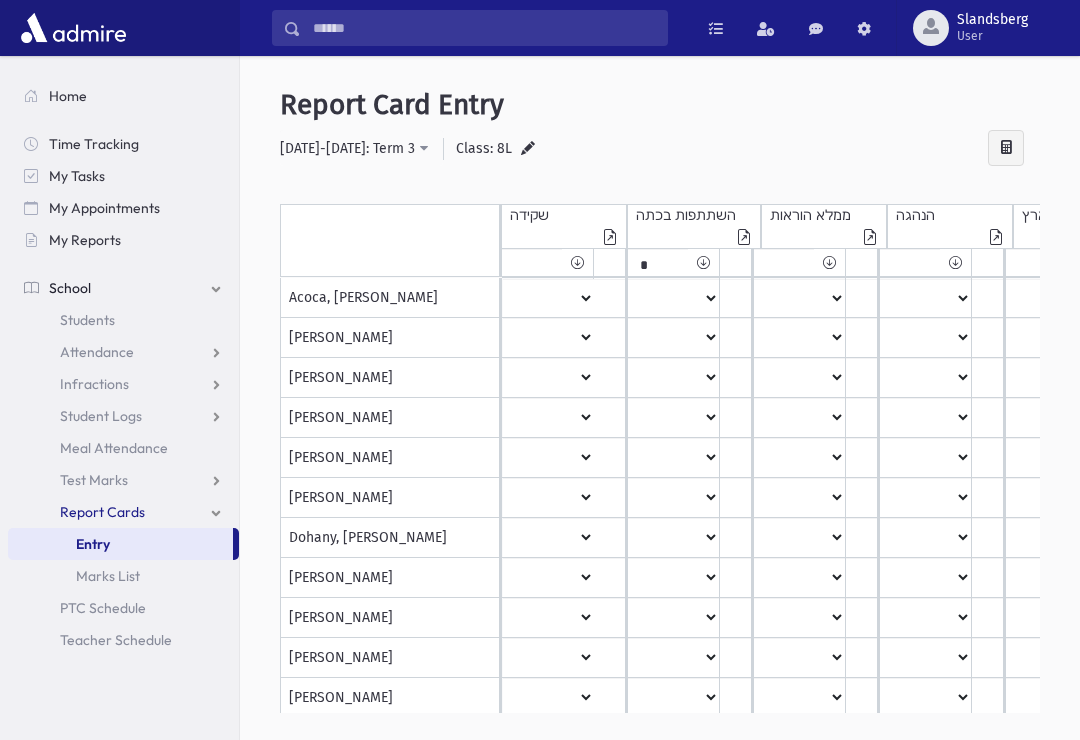 click at bounding box center (703, 262) 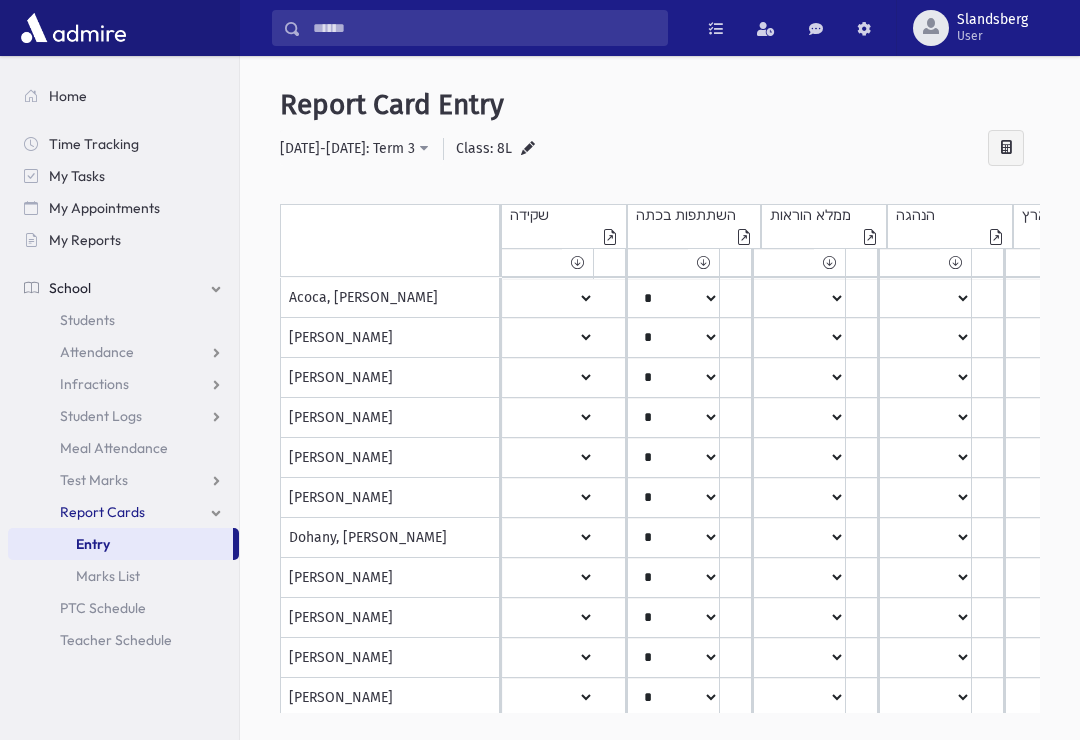 select on "*" 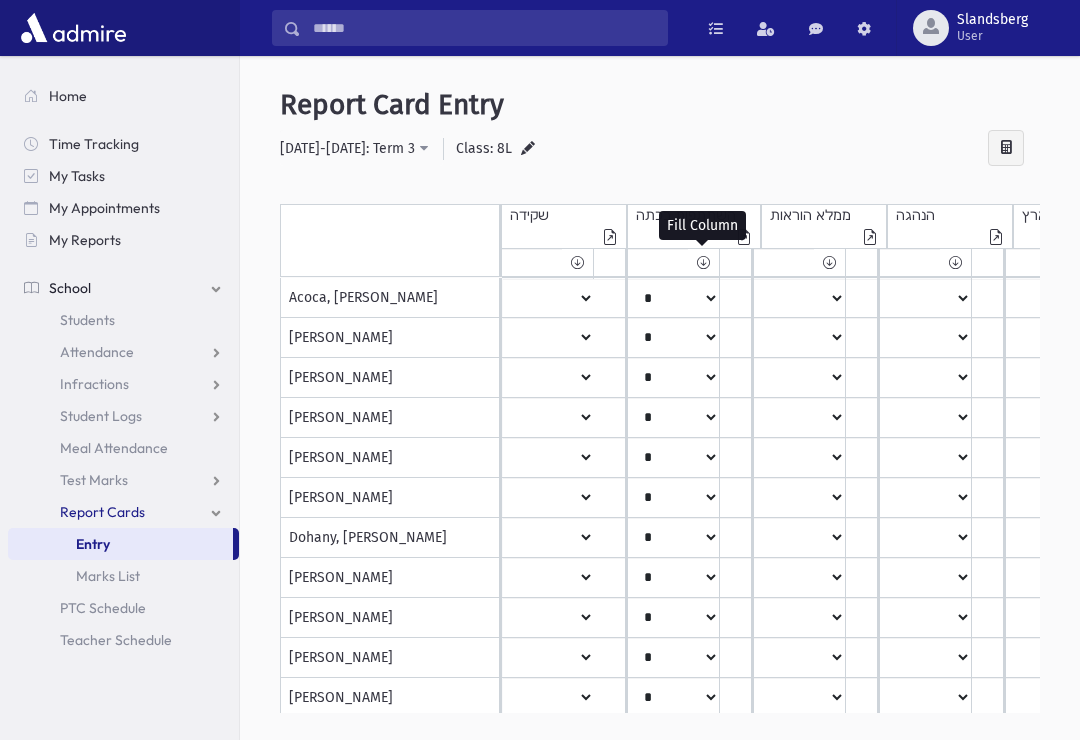 click at bounding box center [577, 262] 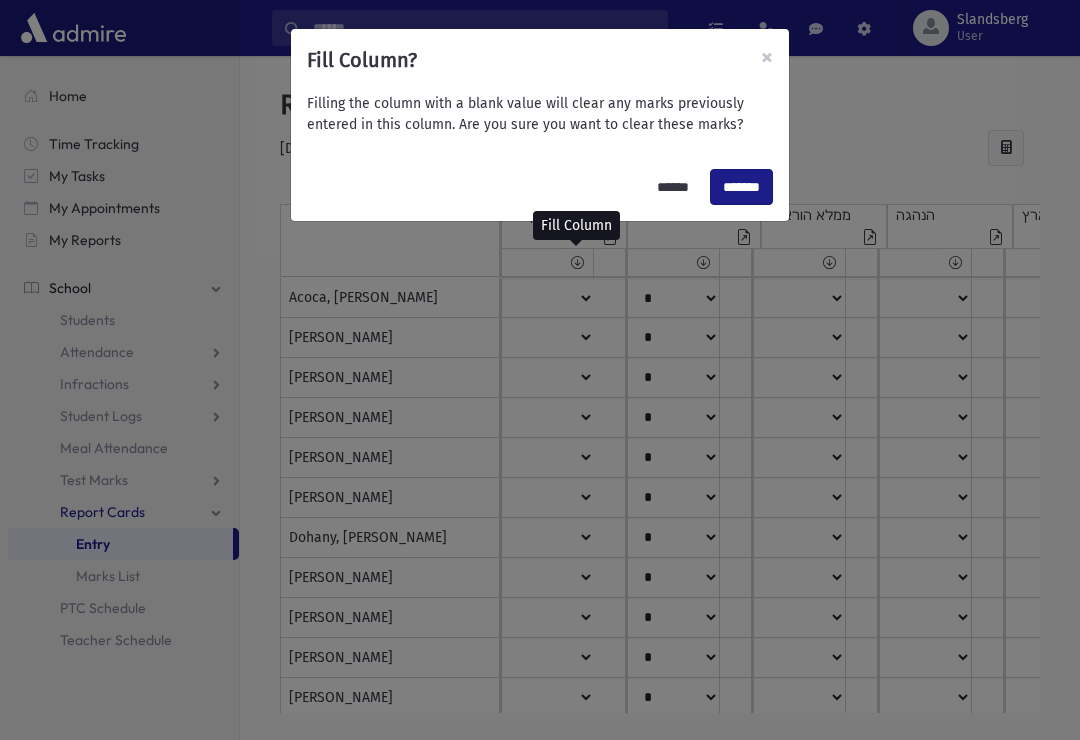 click on "*******" at bounding box center [741, 187] 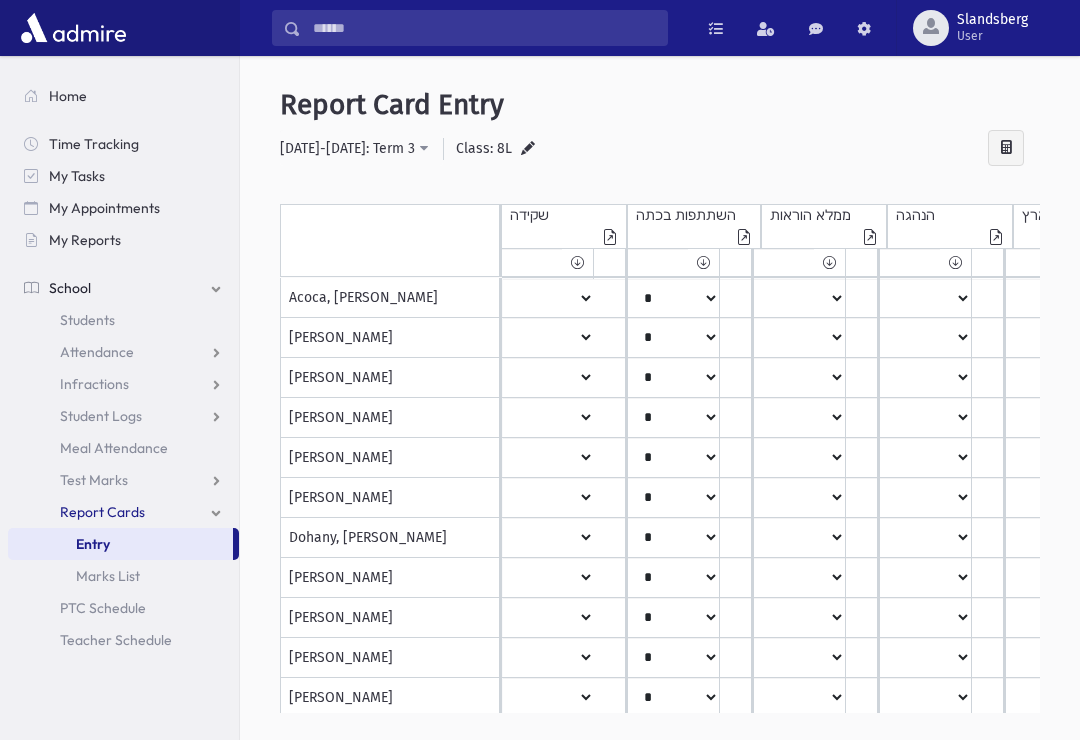 click at bounding box center (609, 262) 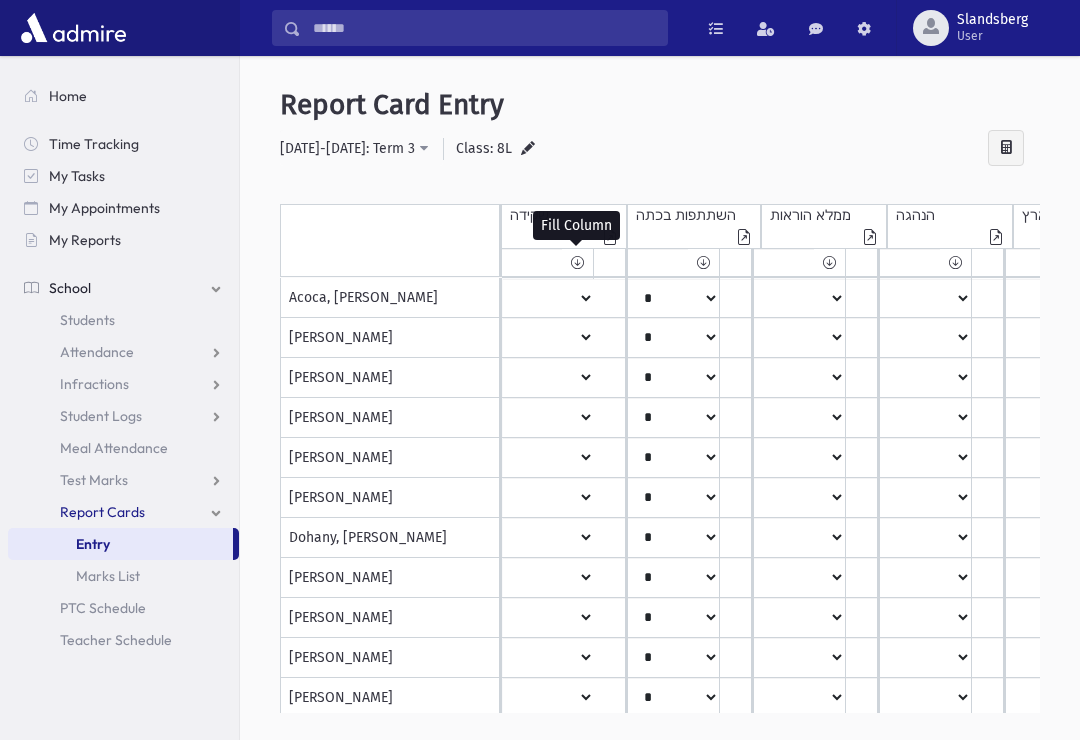 click at bounding box center (577, 262) 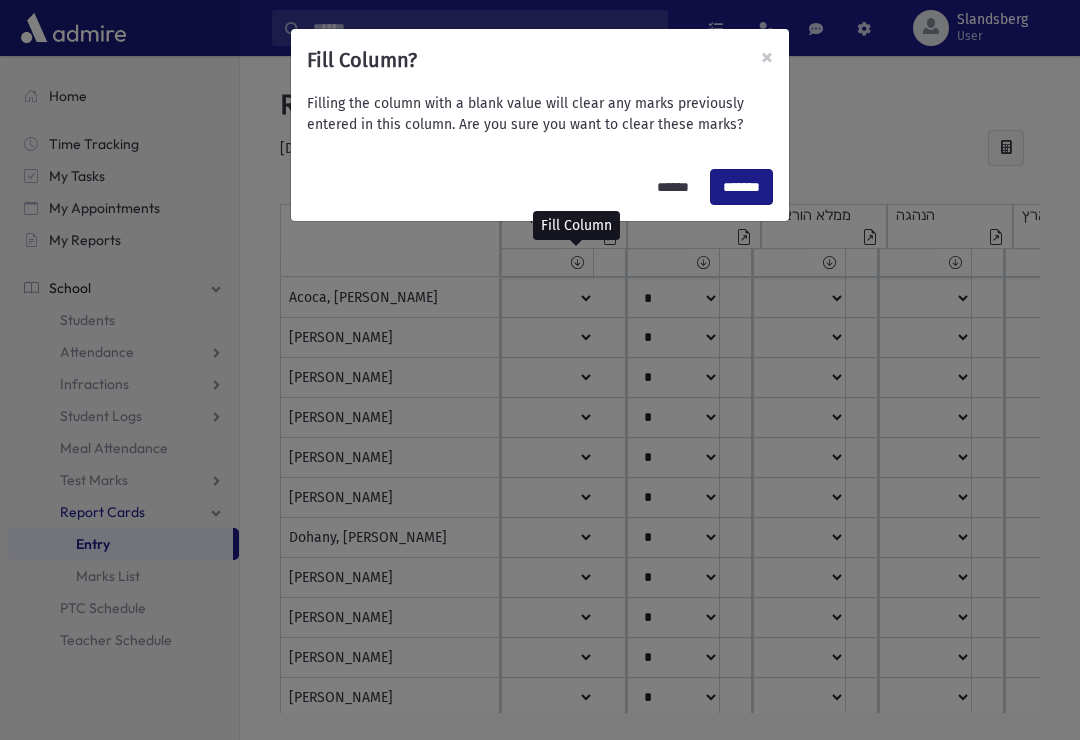 click on "Fill Column?
×
Filling the column with a blank value will clear any marks previously entered in this column. Are you sure you want to clear these marks?
******
*******" at bounding box center [540, 370] 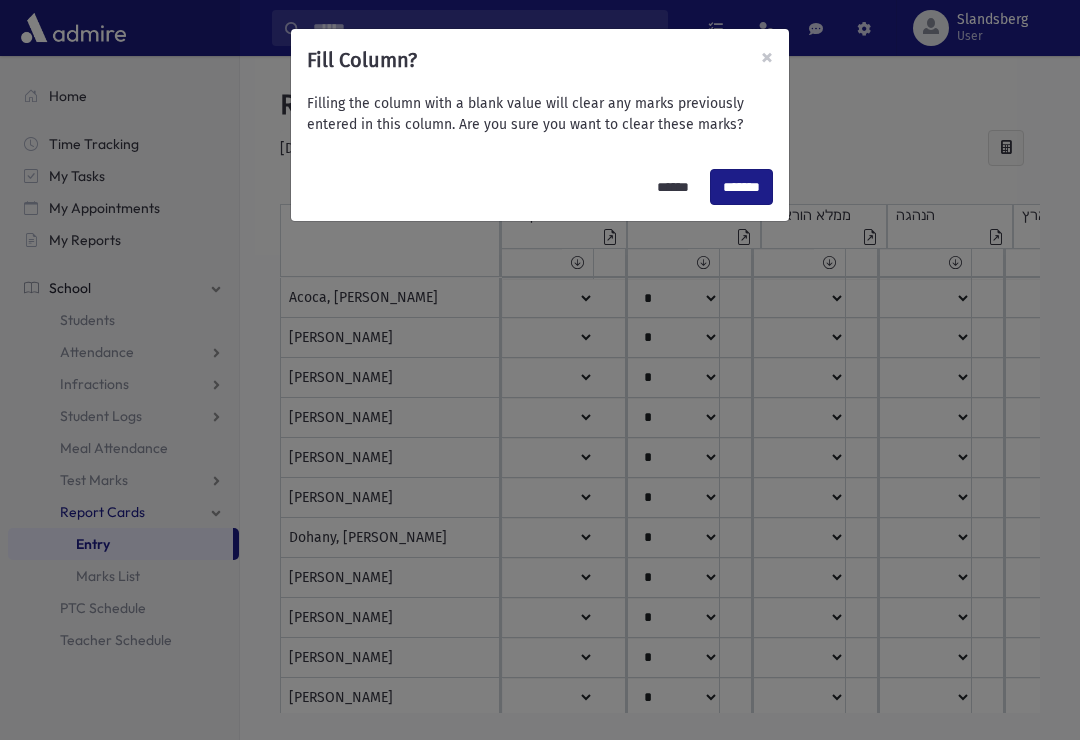 click on "Fill Column?
×
Filling the column with a blank value will clear any marks previously entered in this column. Are you sure you want to clear these marks?
******
*******" at bounding box center (540, 370) 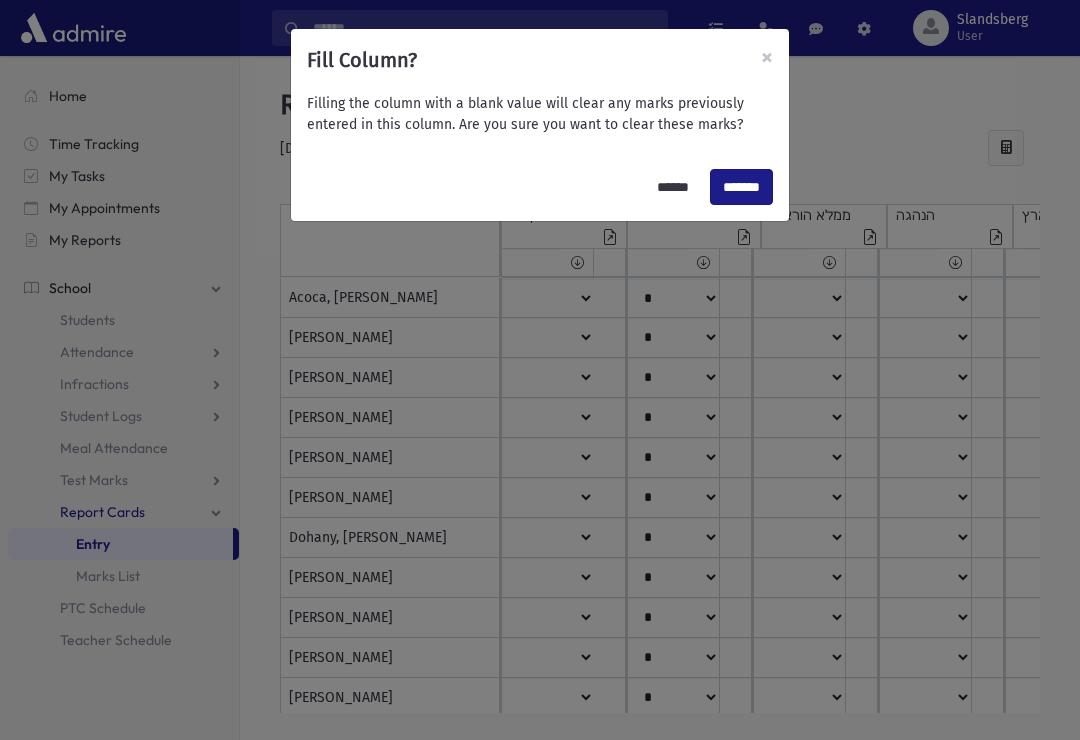 click on "*******" at bounding box center [741, 187] 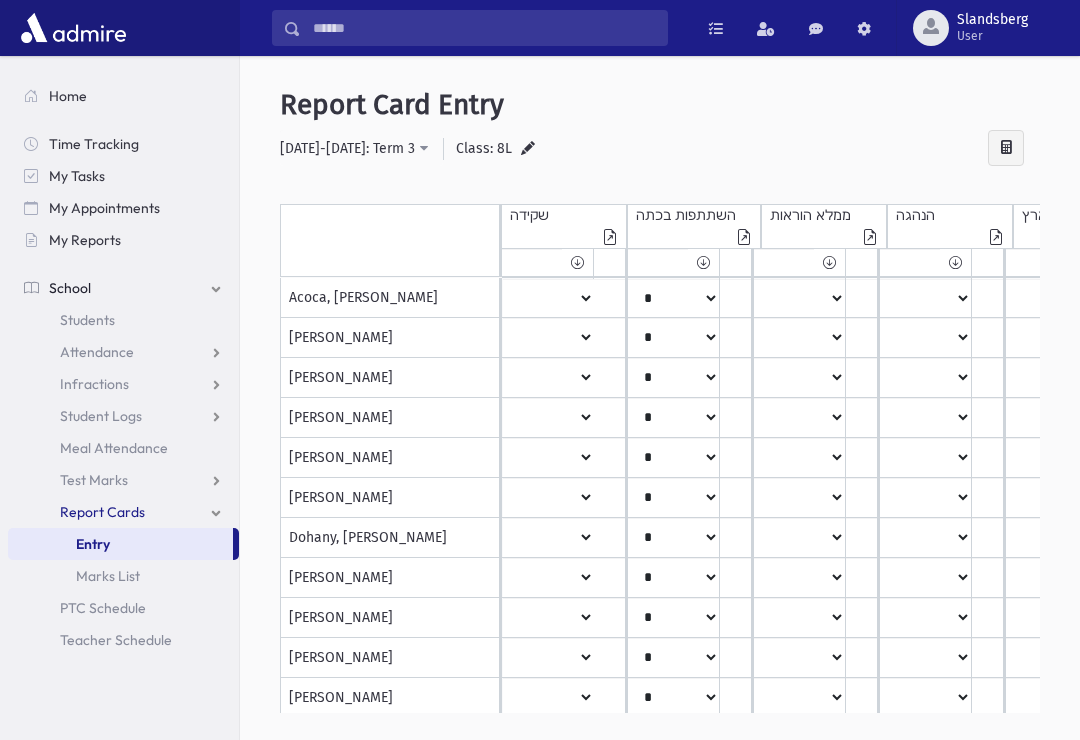 click at bounding box center [610, 237] 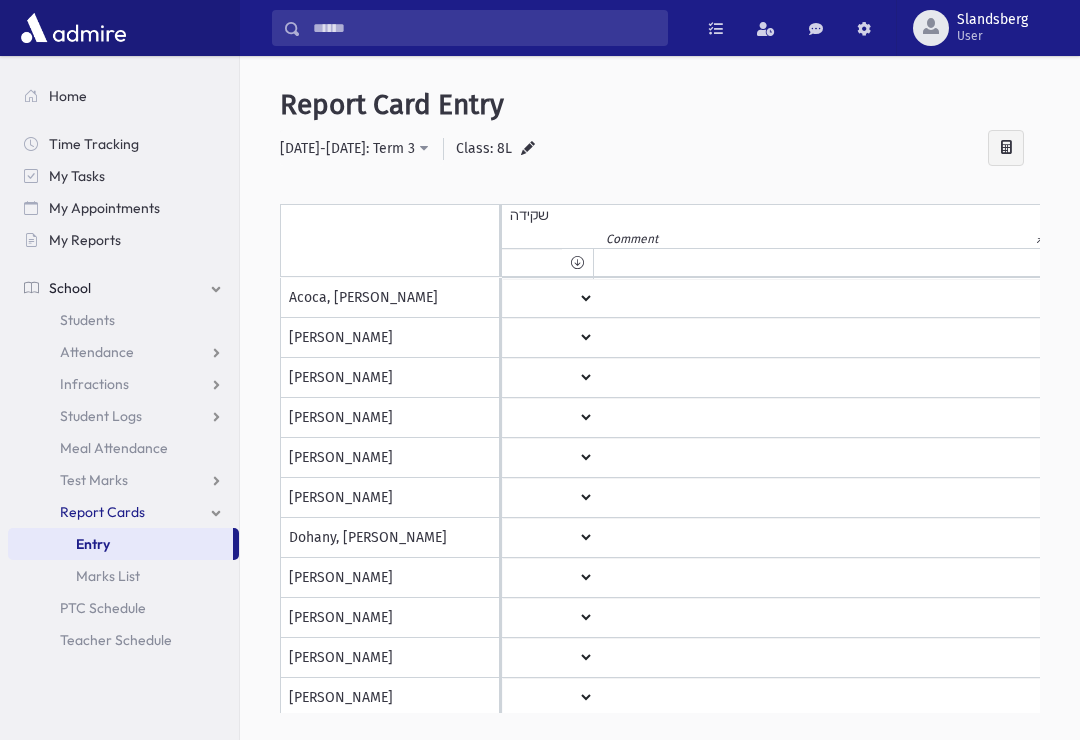 click on "Entry" at bounding box center [120, 544] 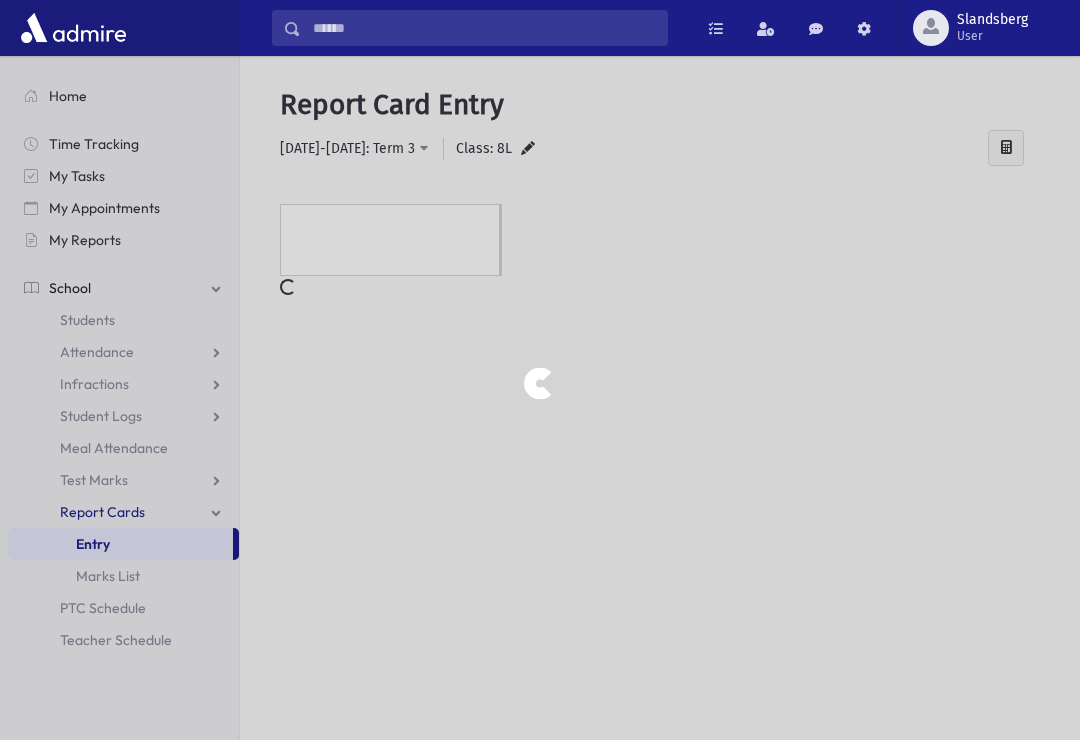scroll, scrollTop: 0, scrollLeft: 0, axis: both 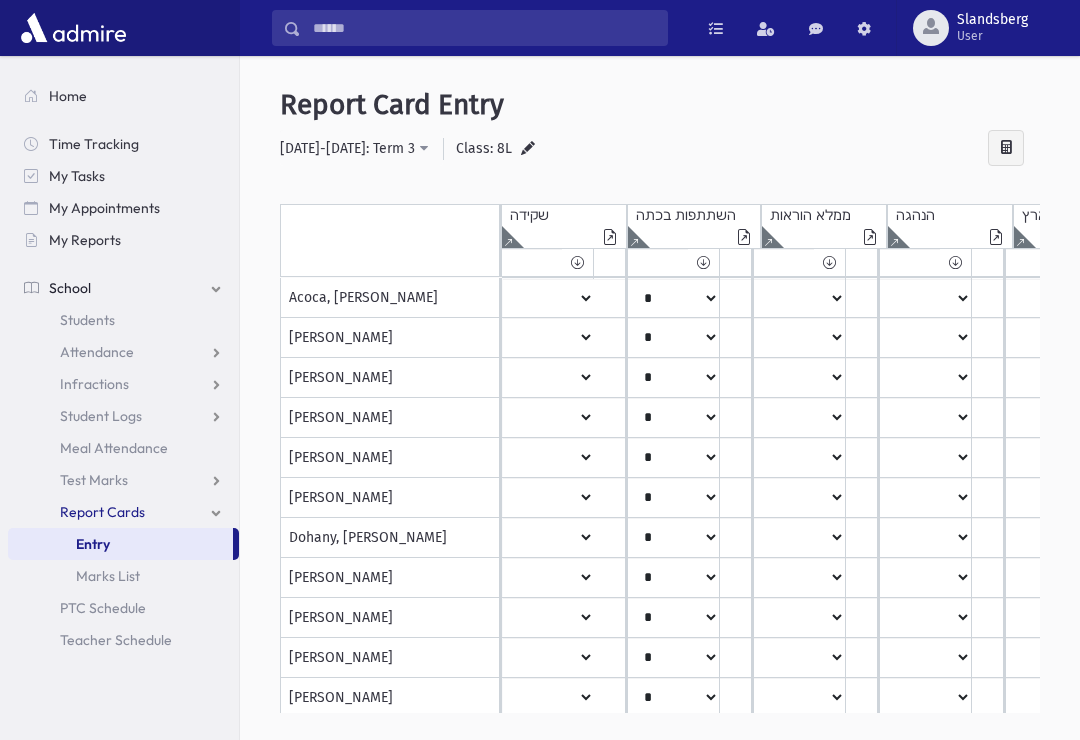 click at bounding box center (610, 239) 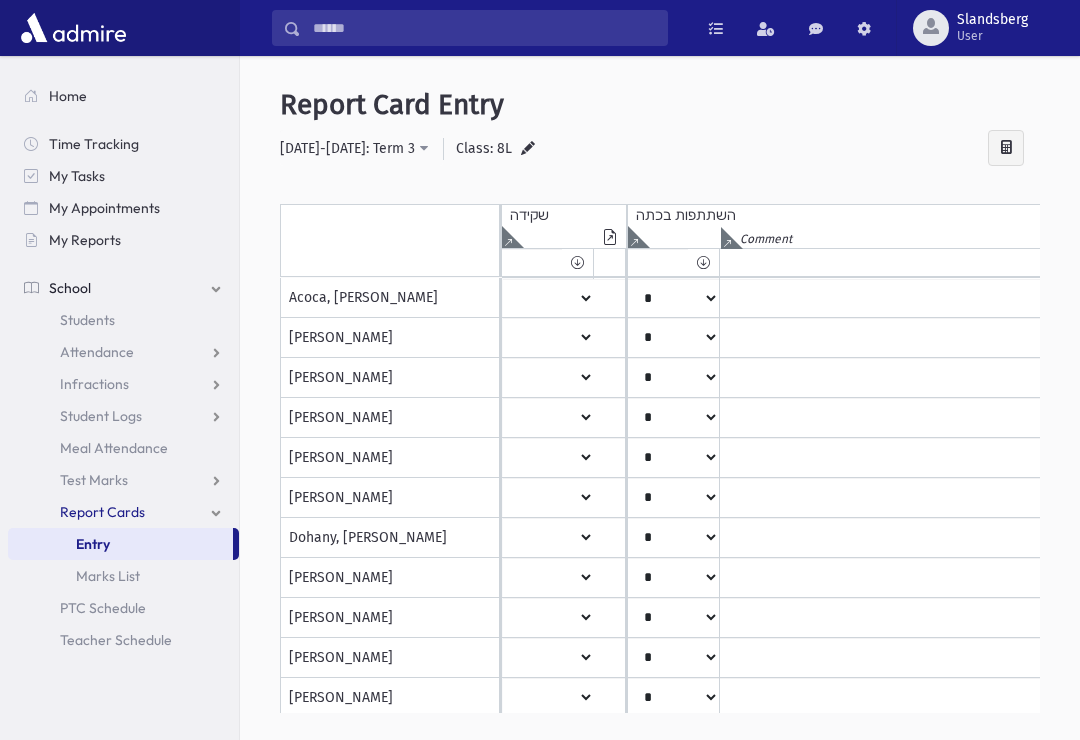 click on "Entry" at bounding box center [120, 544] 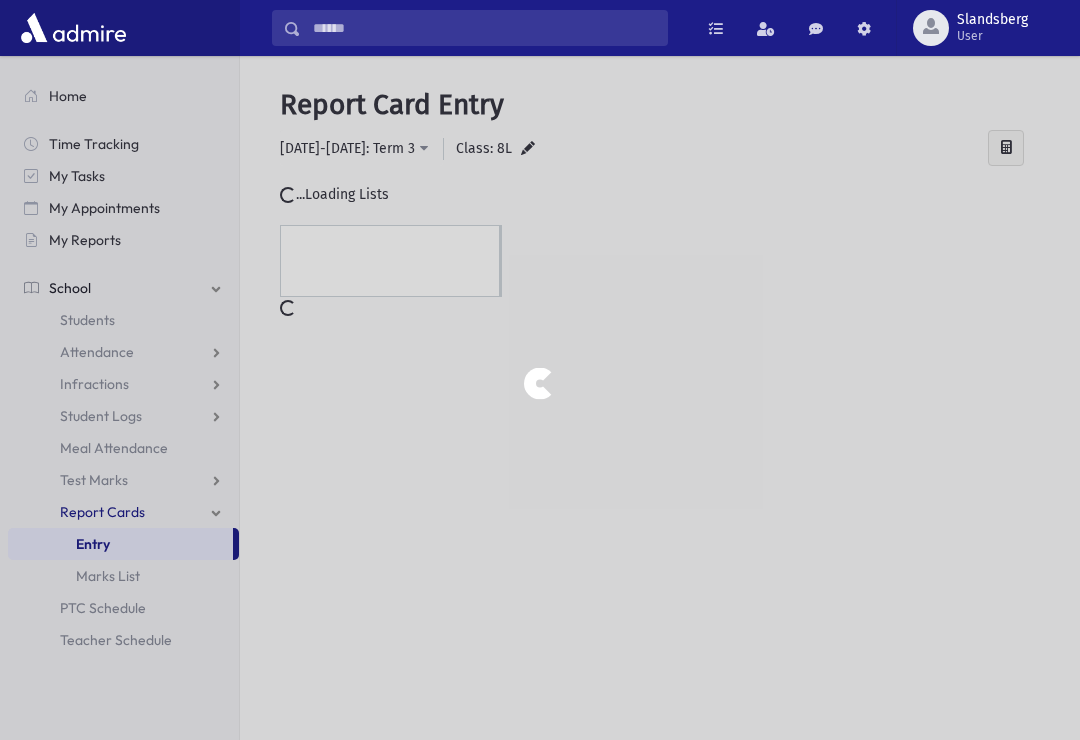 scroll, scrollTop: 0, scrollLeft: 0, axis: both 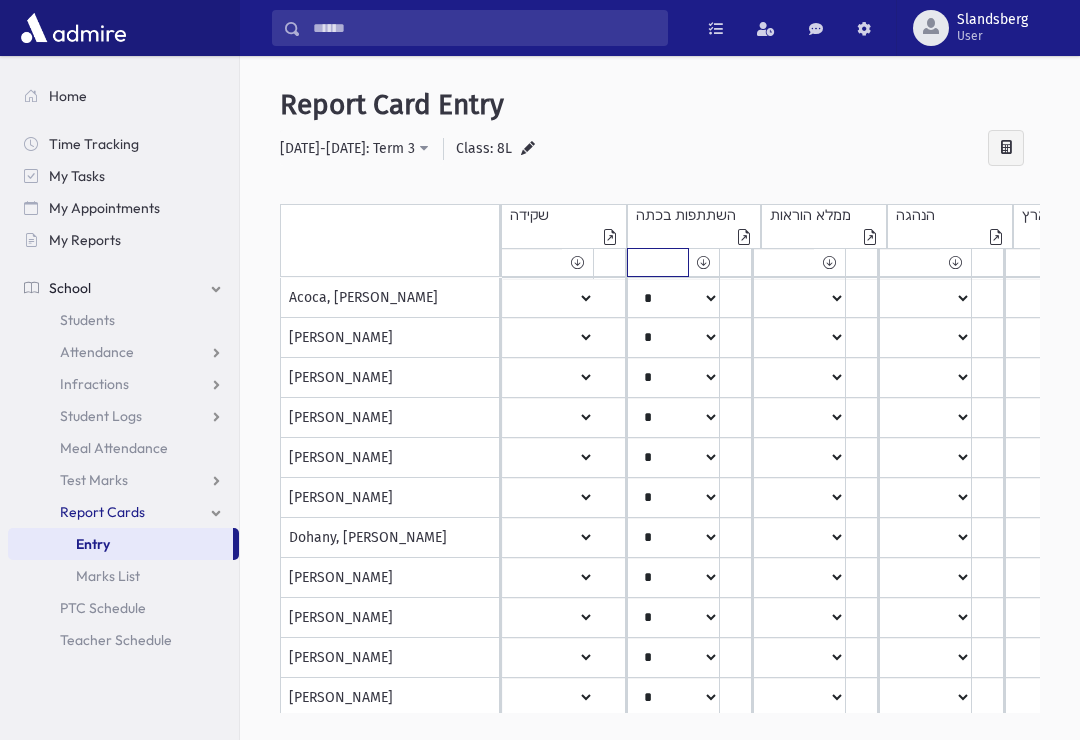 click on "*****
****
**
**
*
**
**
*" at bounding box center (532, 262) 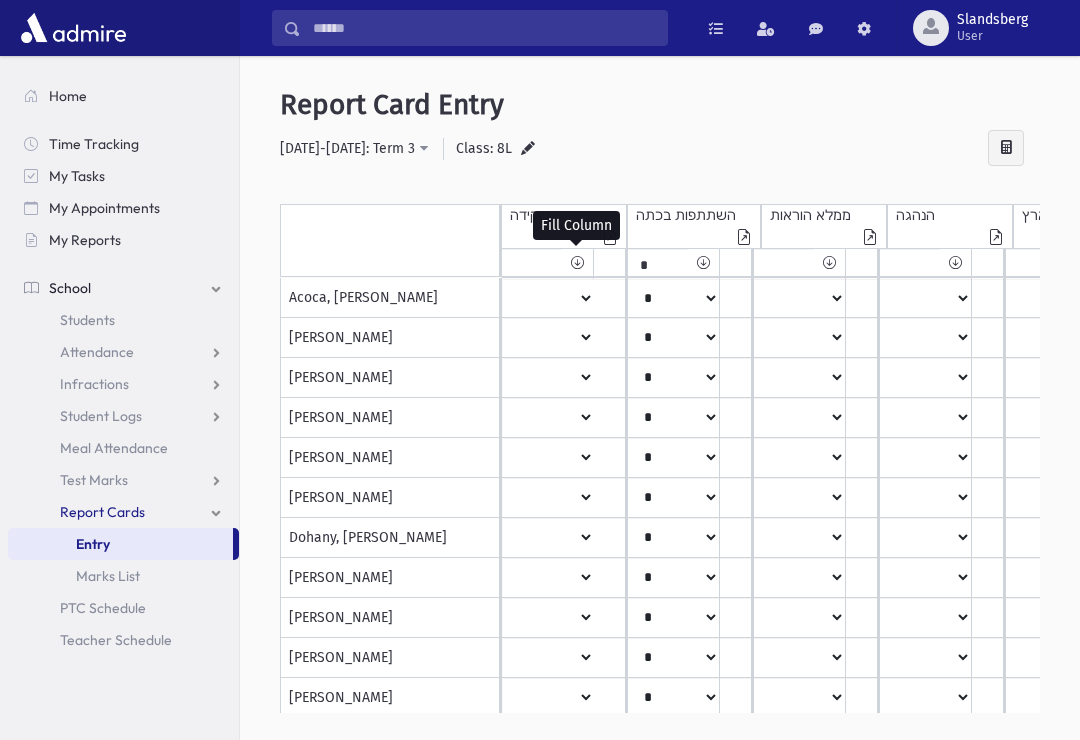 click at bounding box center (577, 262) 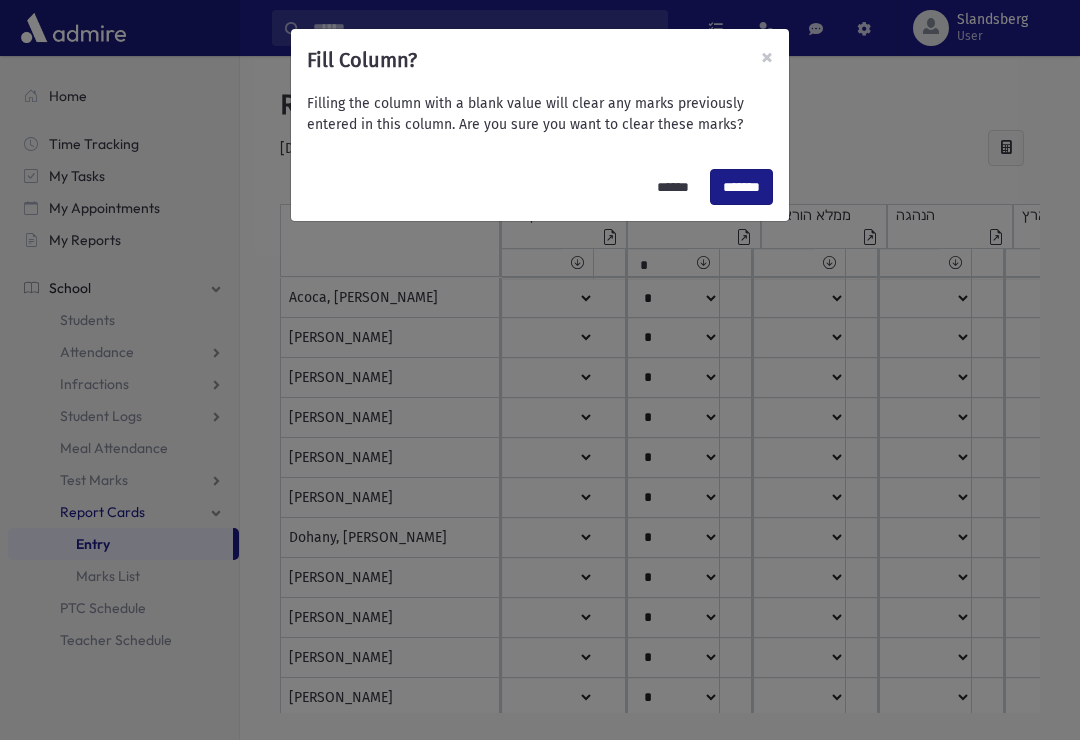 click on "Fill Column?
×
Filling the column with a blank value will clear any marks previously entered in this column. Are you sure you want to clear these marks?
******
*******" at bounding box center (540, 370) 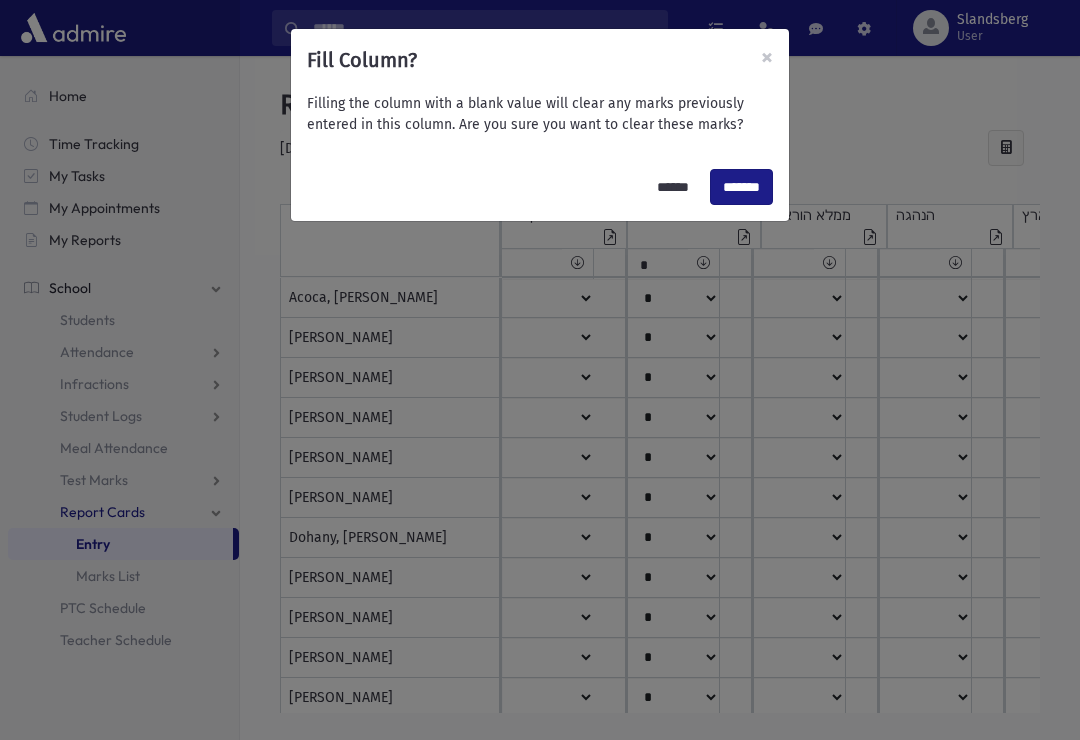 click on "Fill Column?
×
Filling the column with a blank value will clear any marks previously entered in this column. Are you sure you want to clear these marks?
******
*******" at bounding box center (540, 370) 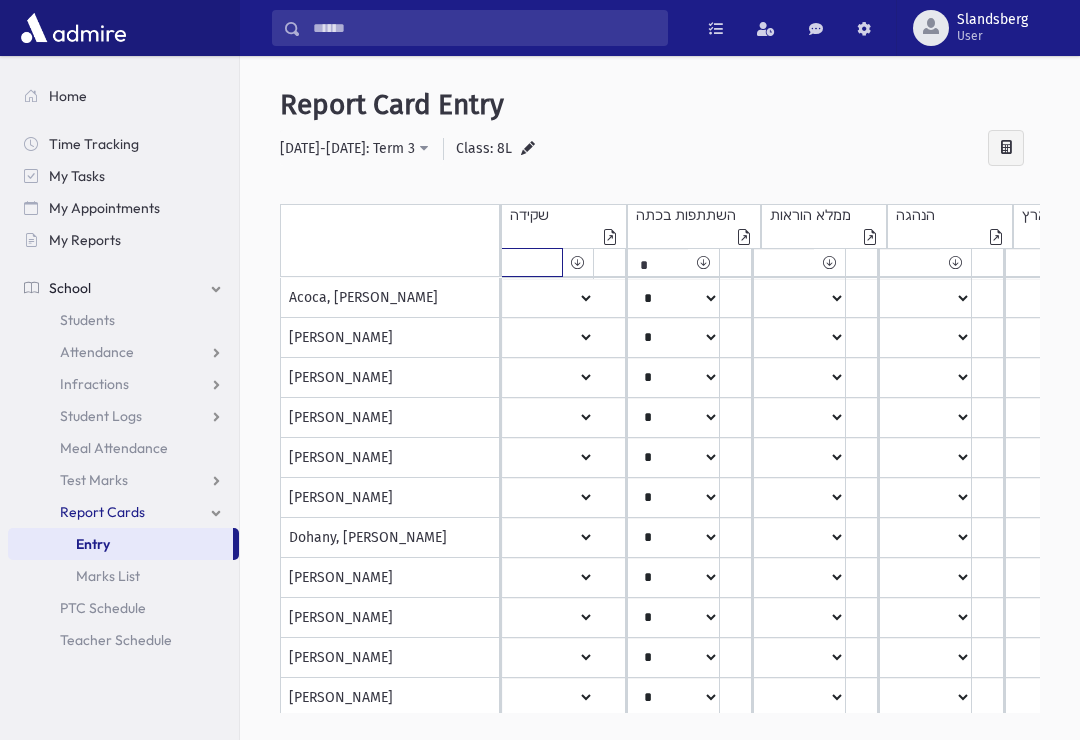 click on "*****
****
**
**
*
**
**
*" at bounding box center [532, 262] 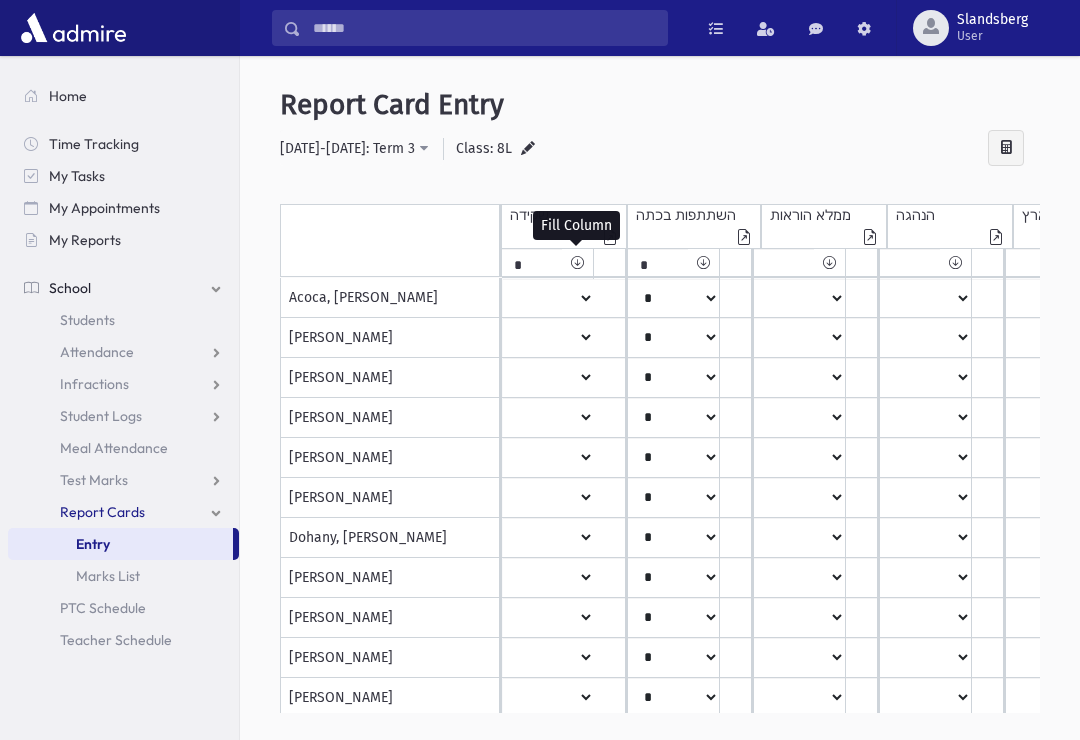 click at bounding box center [577, 262] 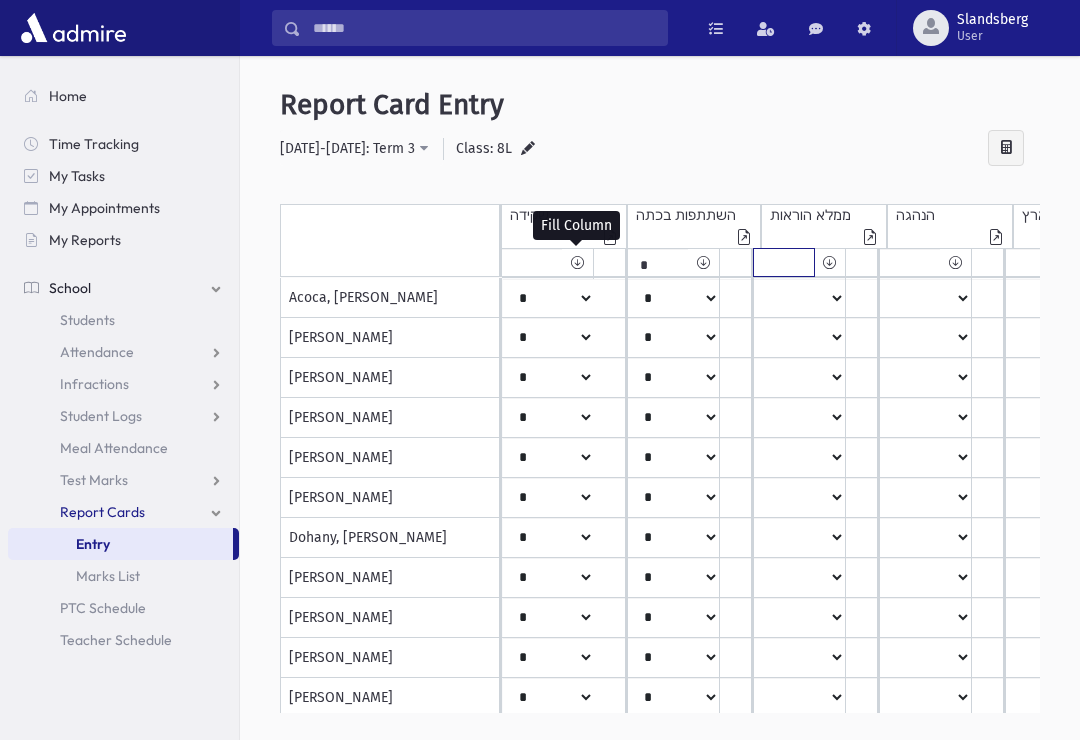 click on "*****
****
**
**
*
**
**
*" at bounding box center [532, 262] 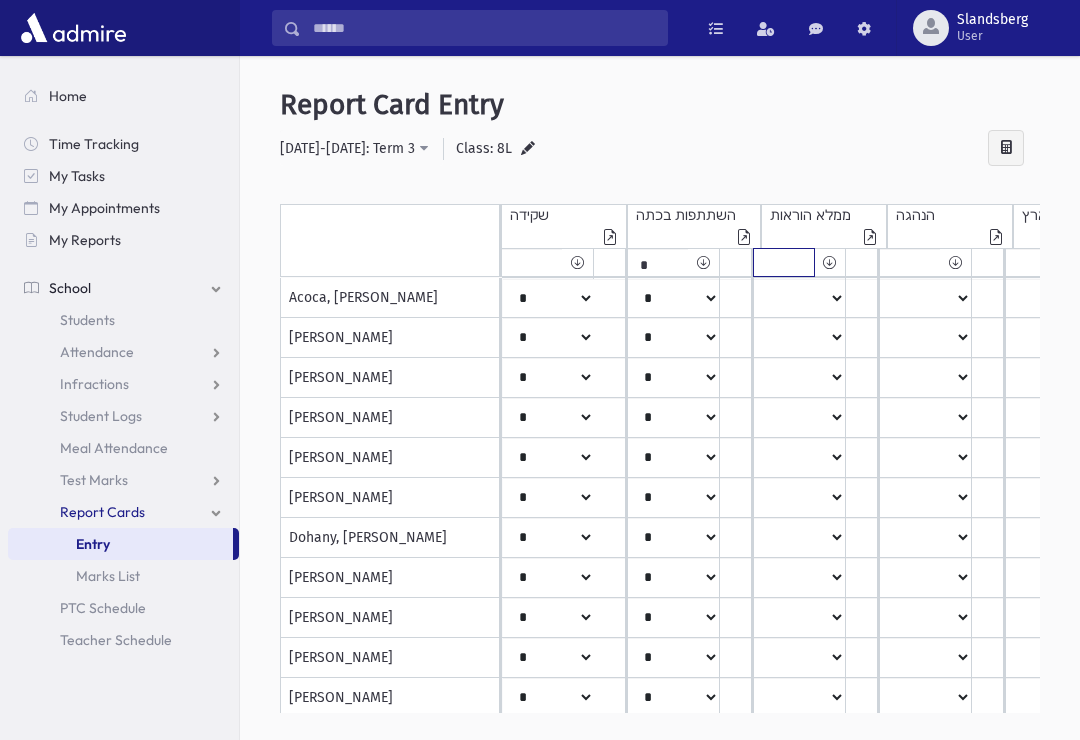 select on "*" 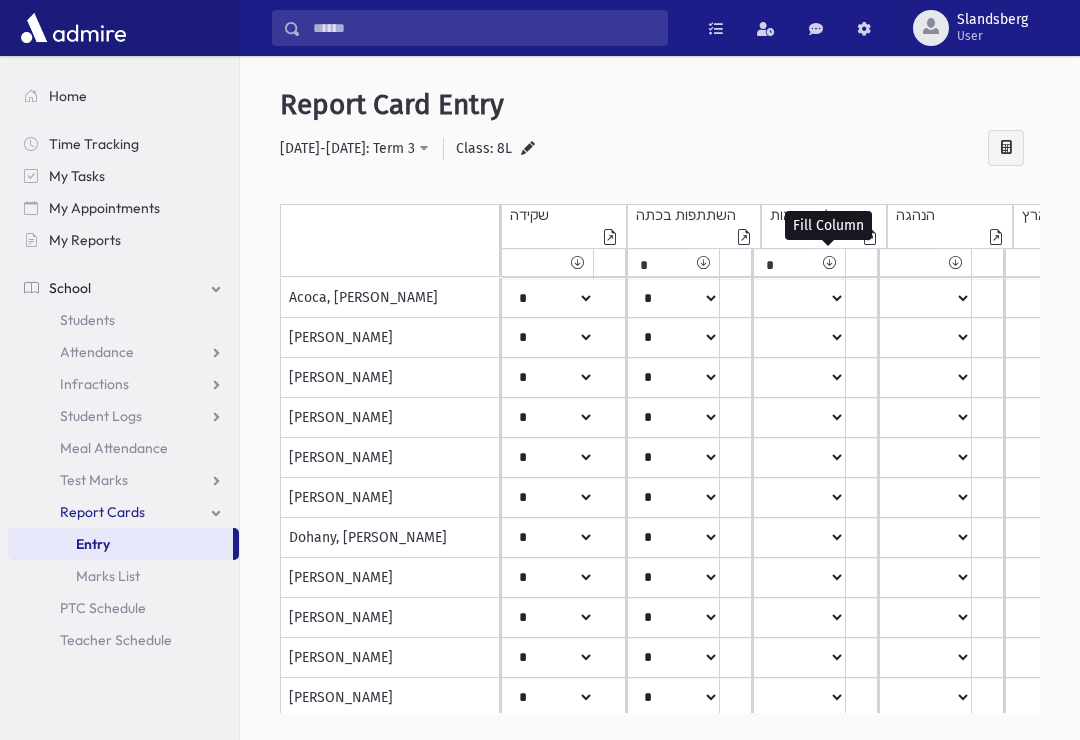 click at bounding box center (829, 262) 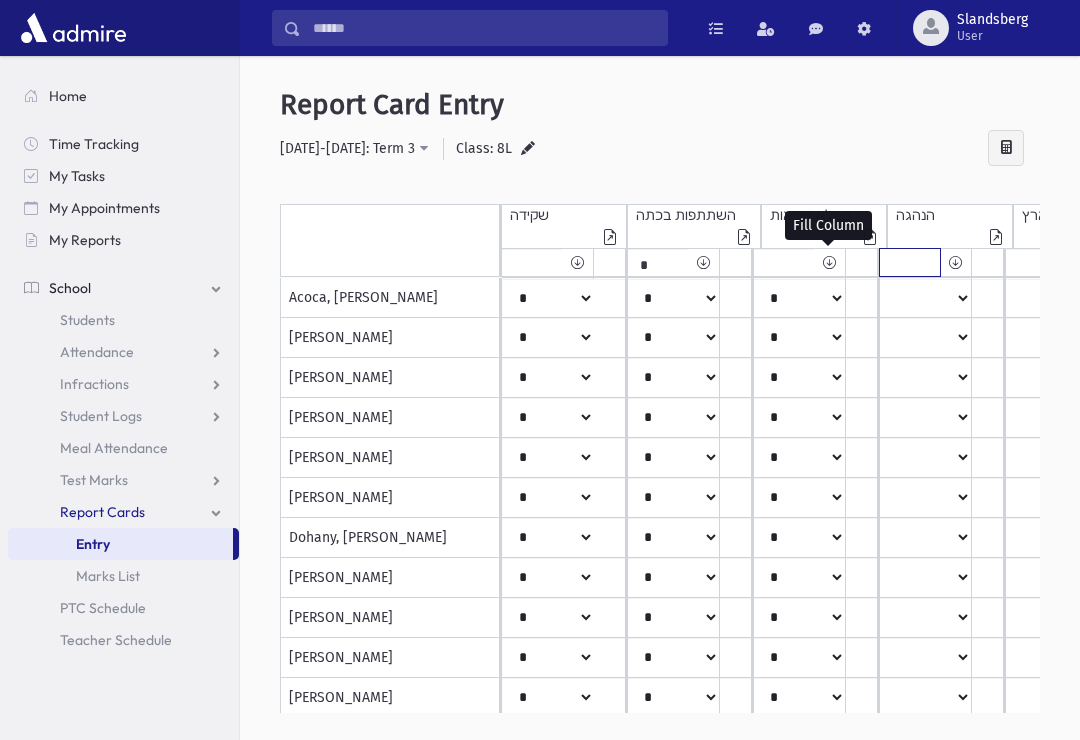 click on "*****
****
**
**
*
**
**
*" at bounding box center (532, 262) 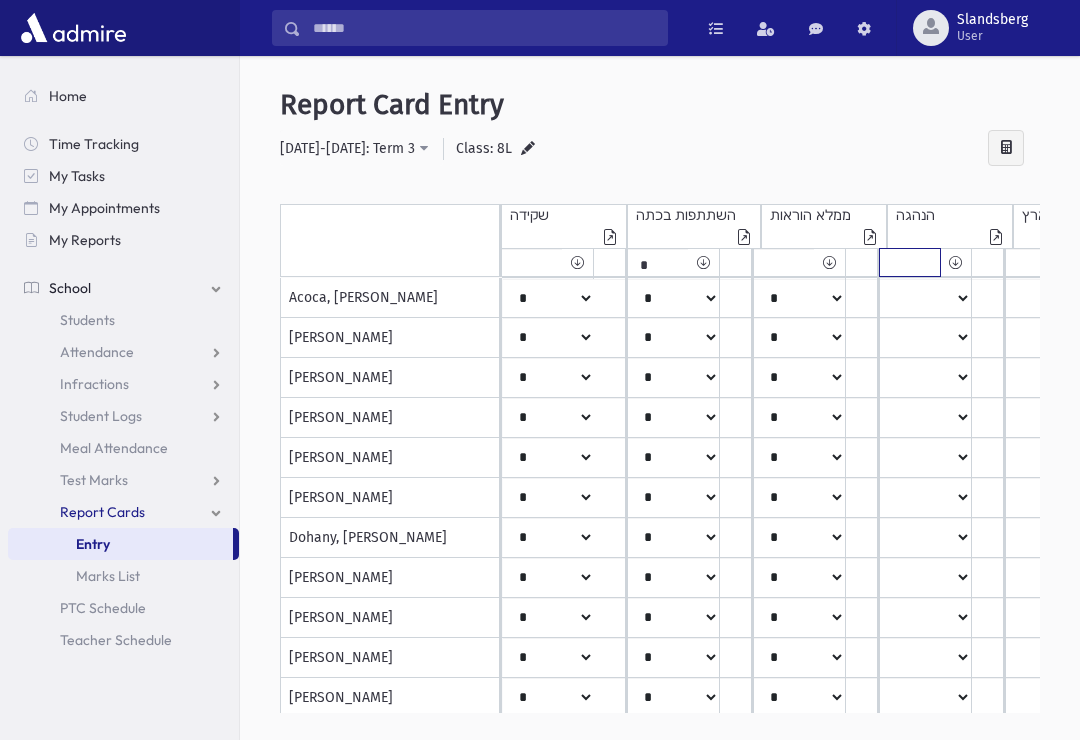 select on "*" 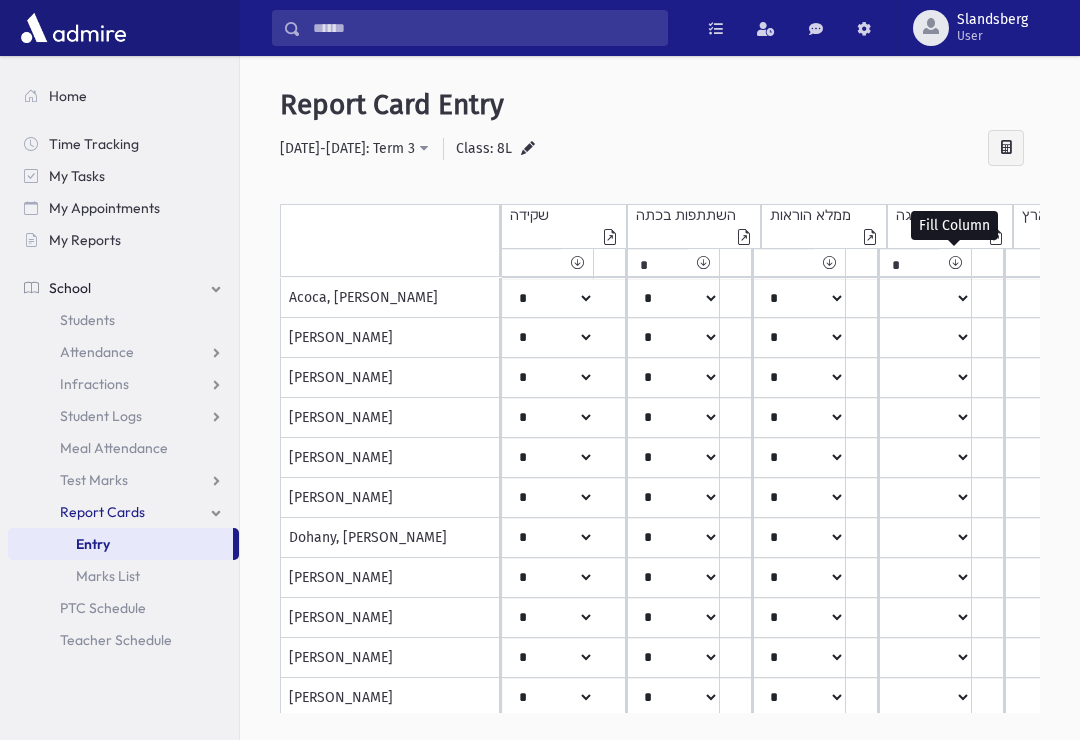 click at bounding box center [955, 262] 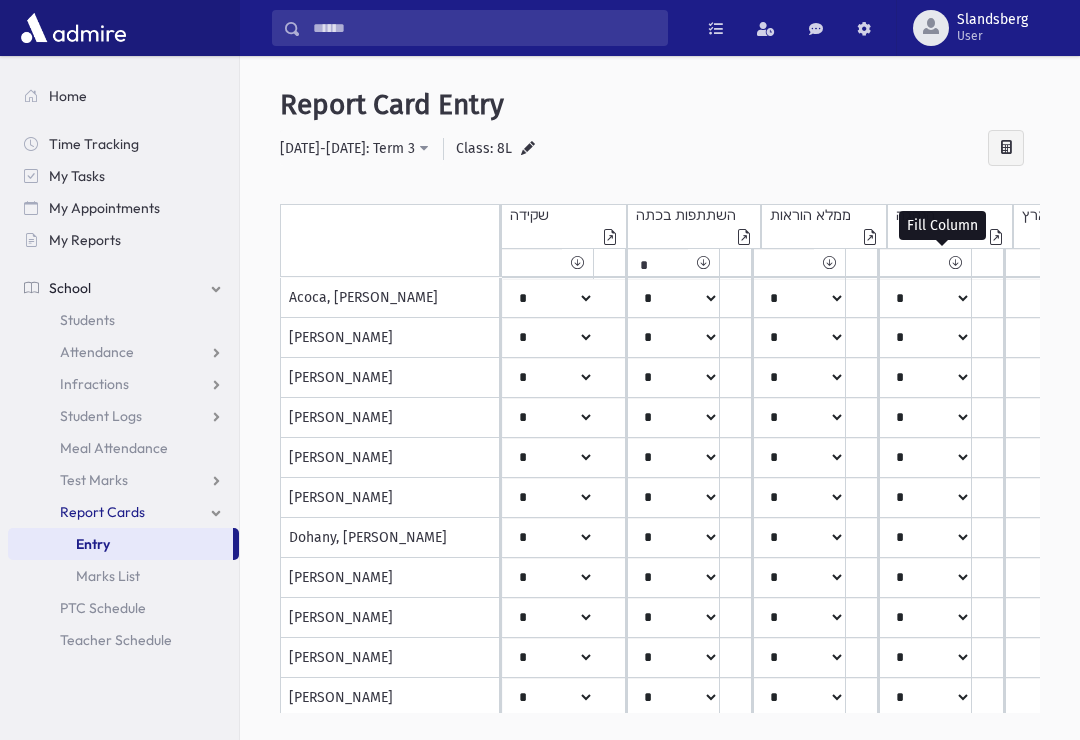 scroll, scrollTop: -2, scrollLeft: 31, axis: both 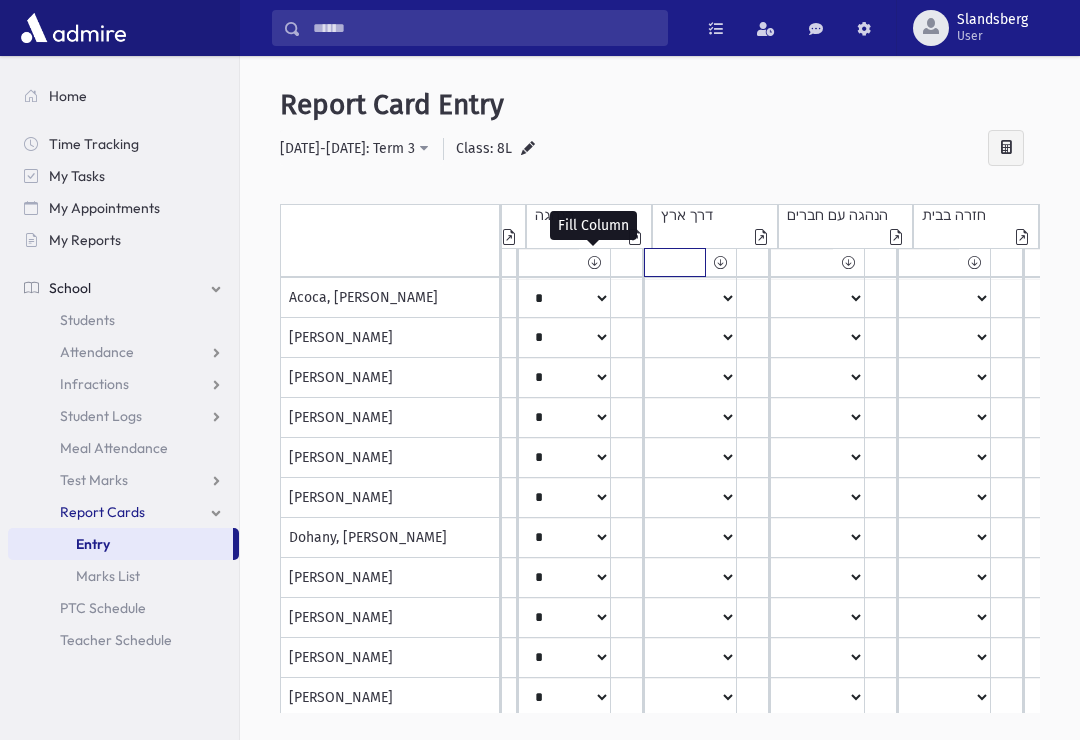 click on "*****
****
**
**
*
**
**
*" at bounding box center [171, 262] 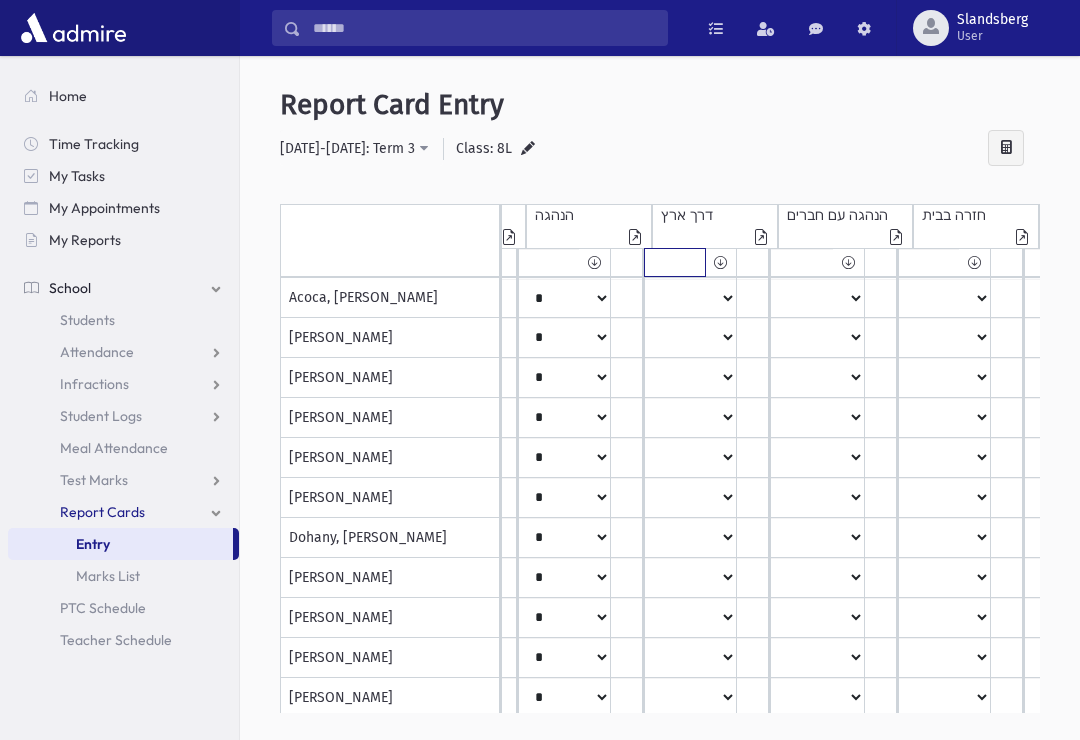 select on "*" 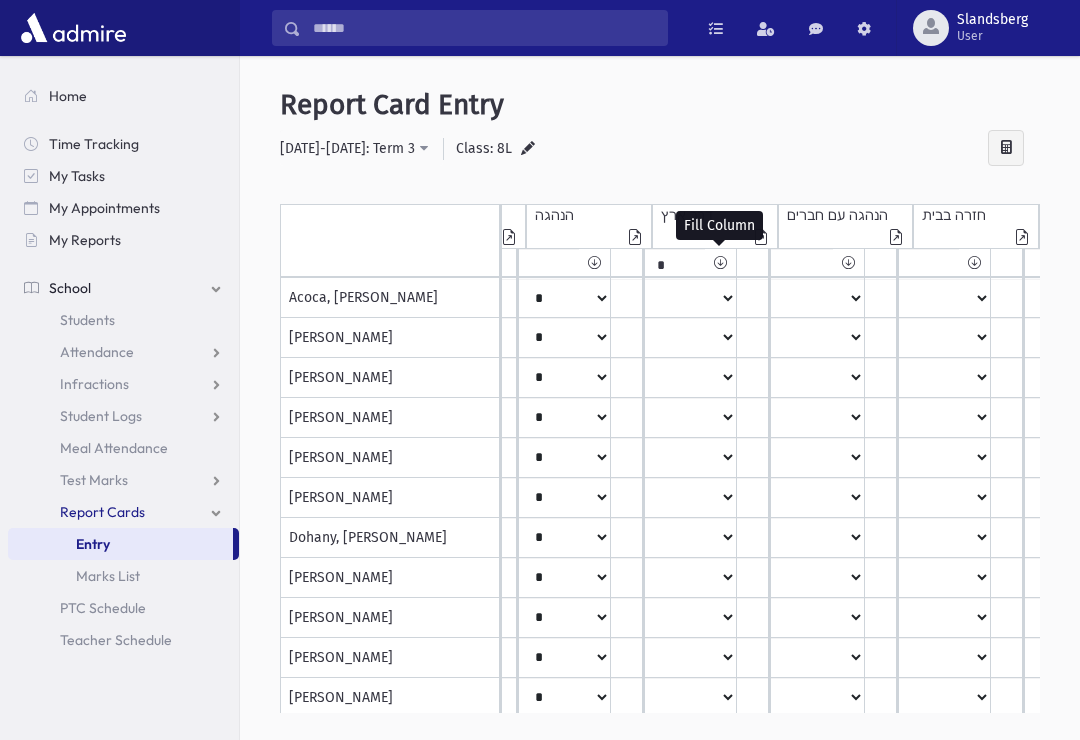 click at bounding box center (720, 262) 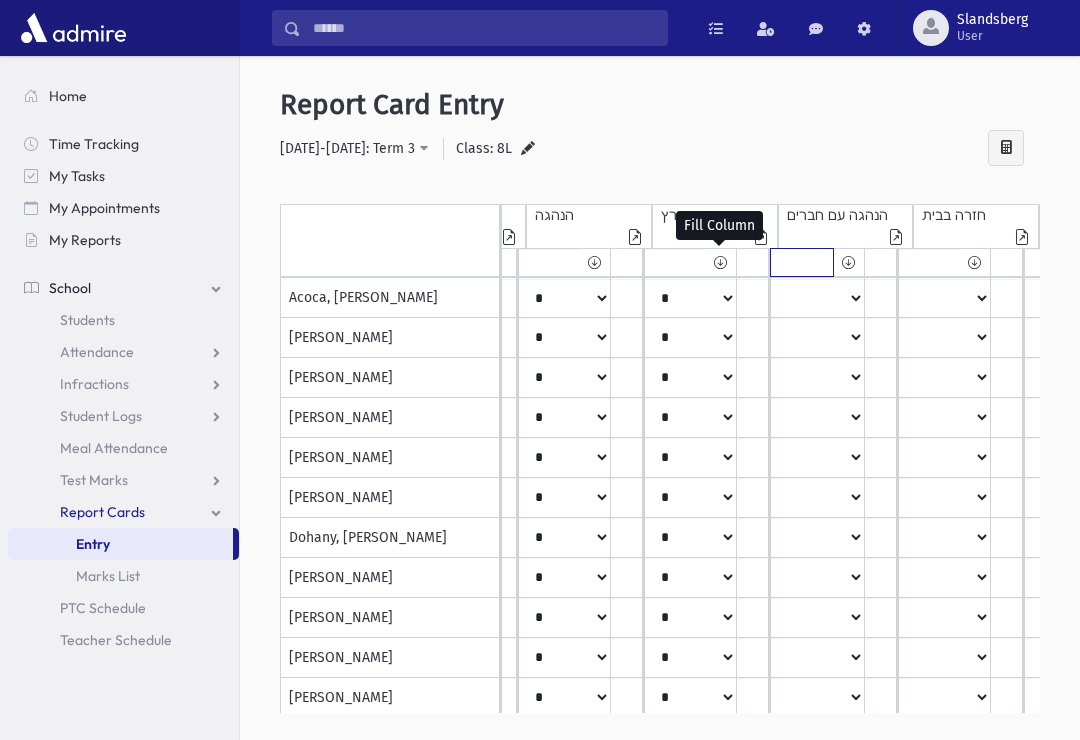 click on "*****
****
**
**
*
**
**
*" at bounding box center [171, 262] 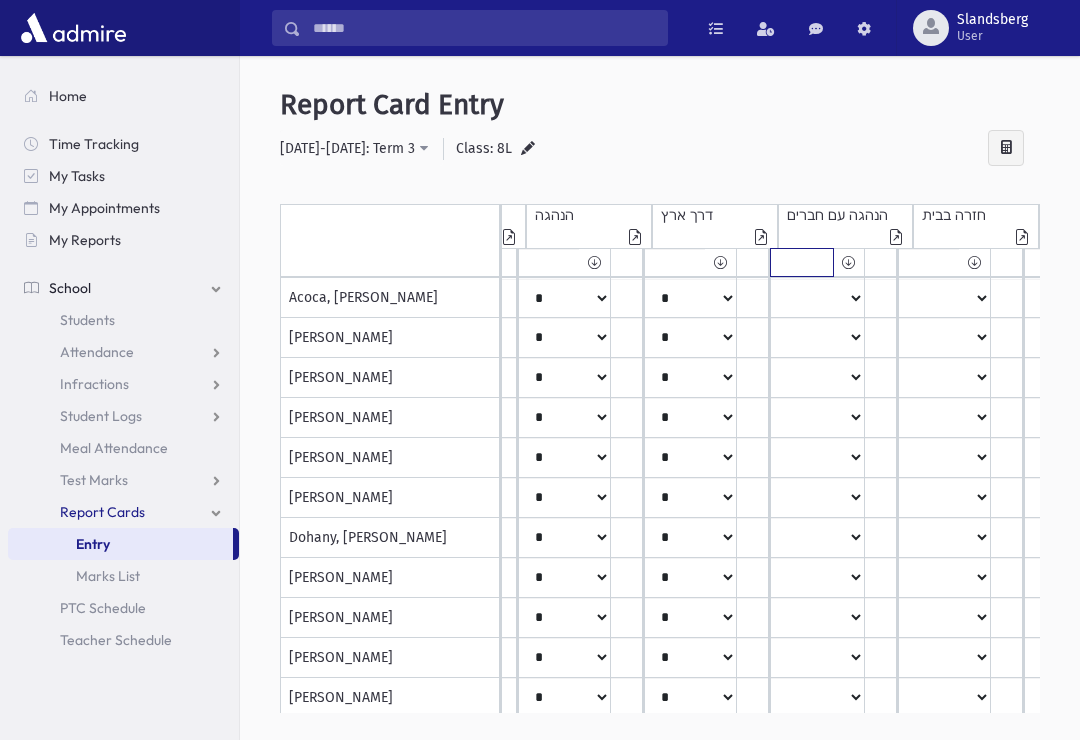 select on "*" 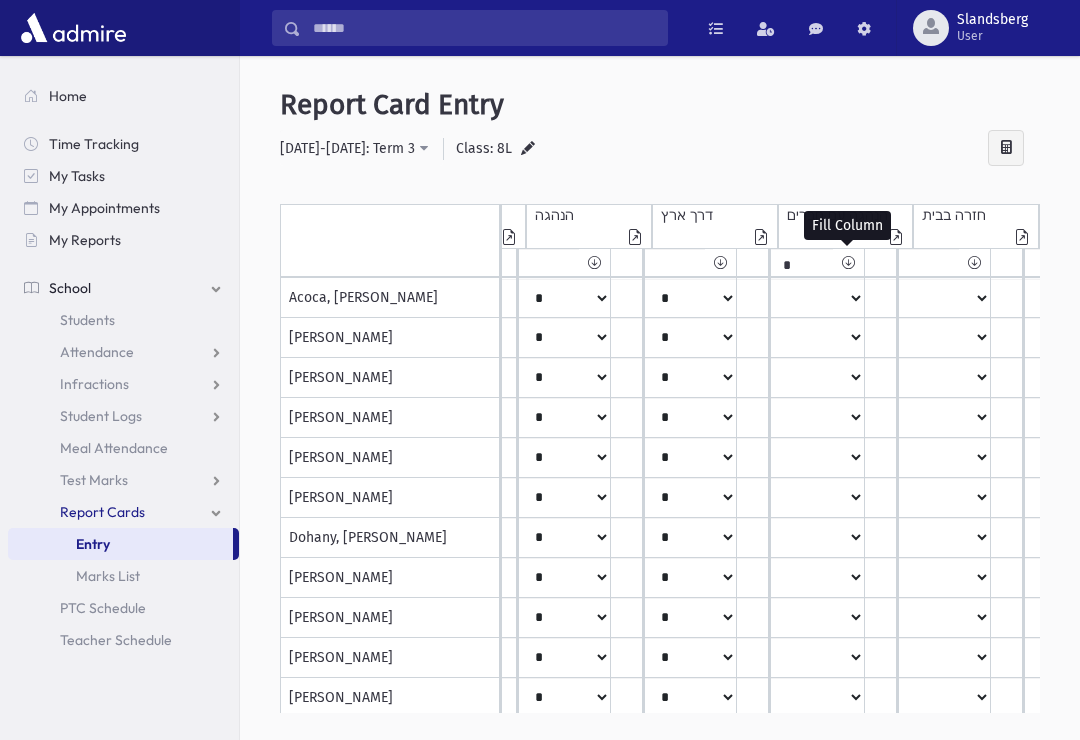 click at bounding box center (848, 262) 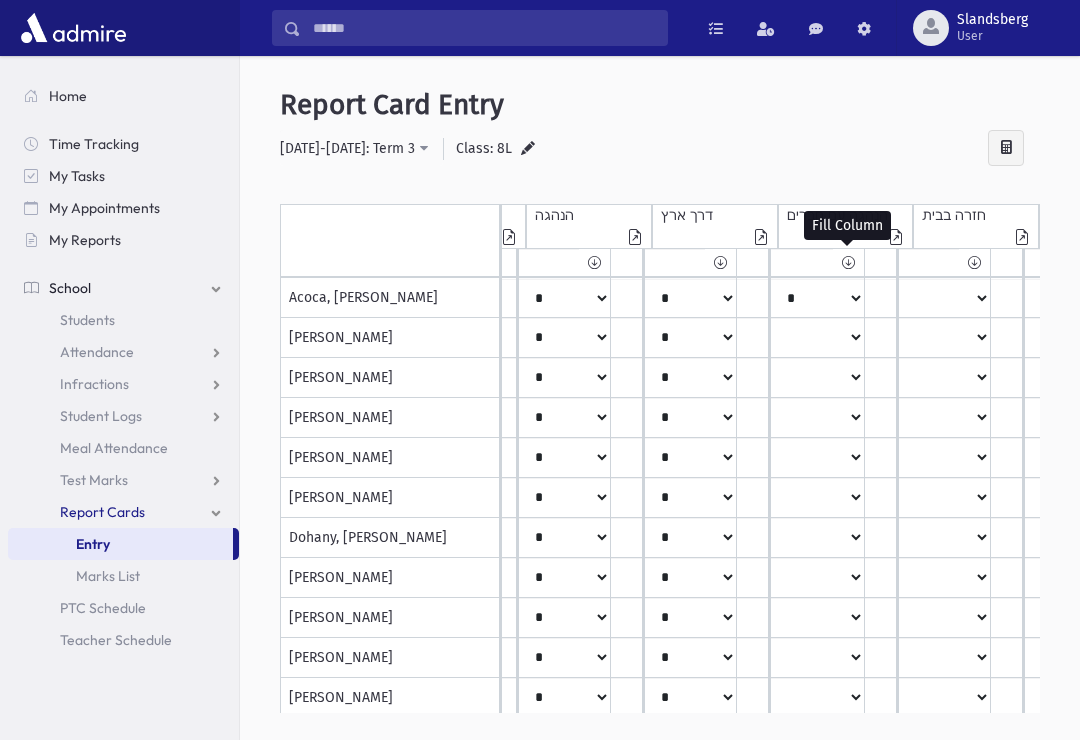 select on "*" 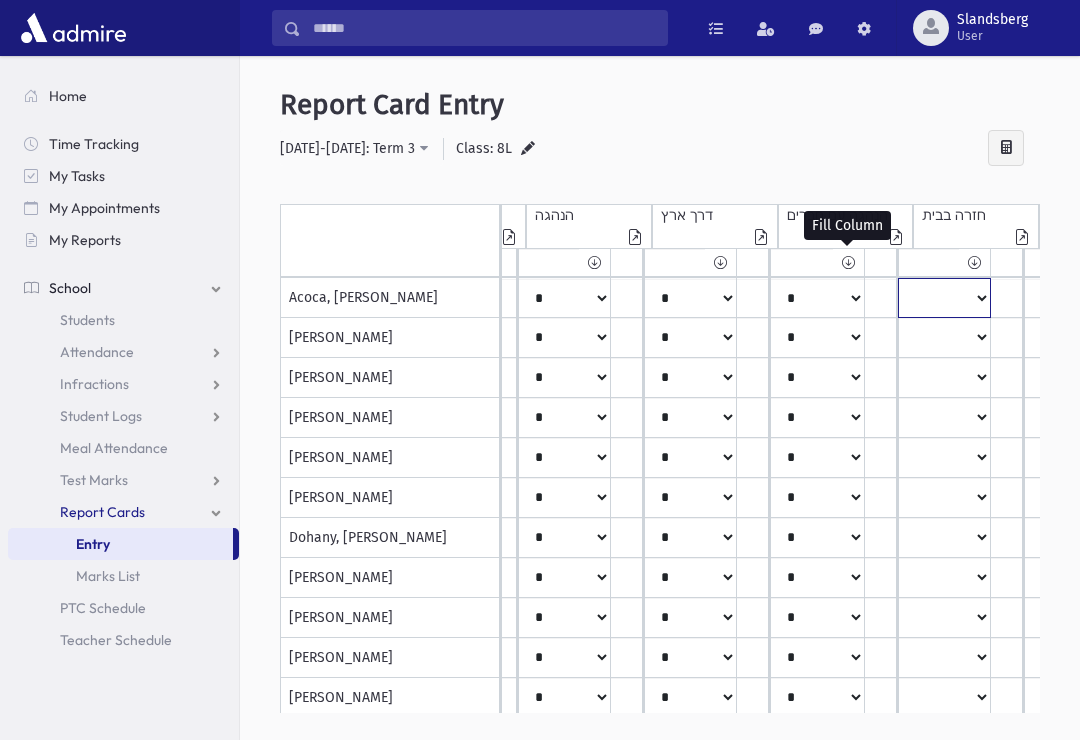 click on "*****
****
**
**
*
**
**
*" at bounding box center [187, 298] 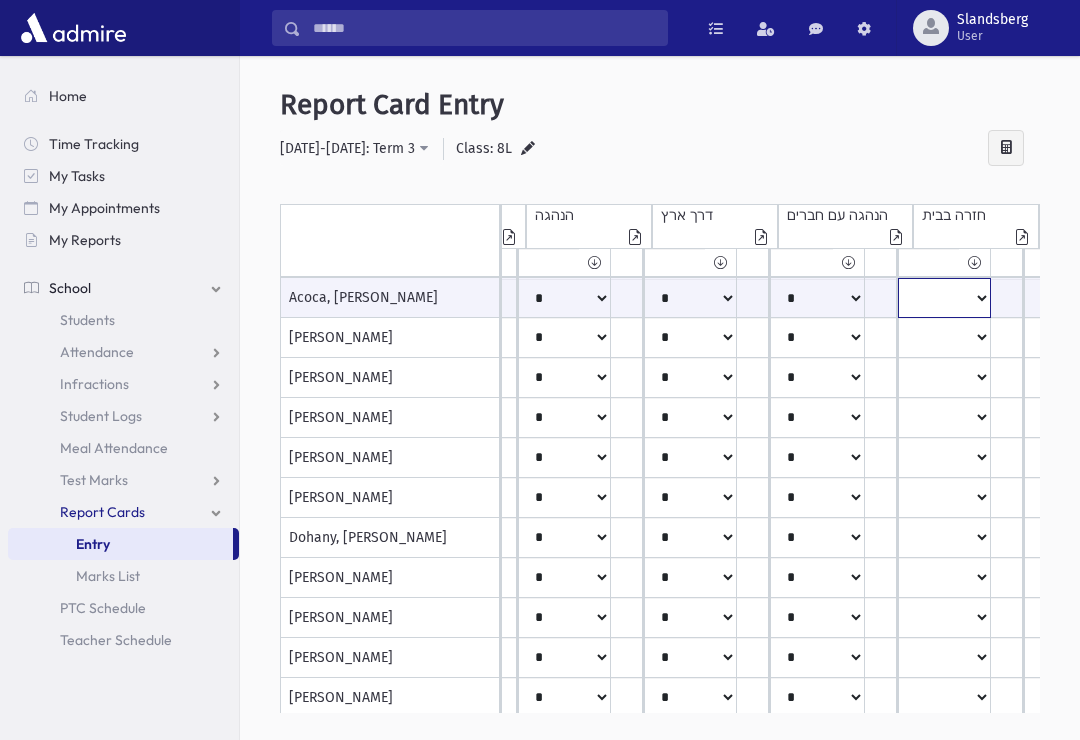 select on "*" 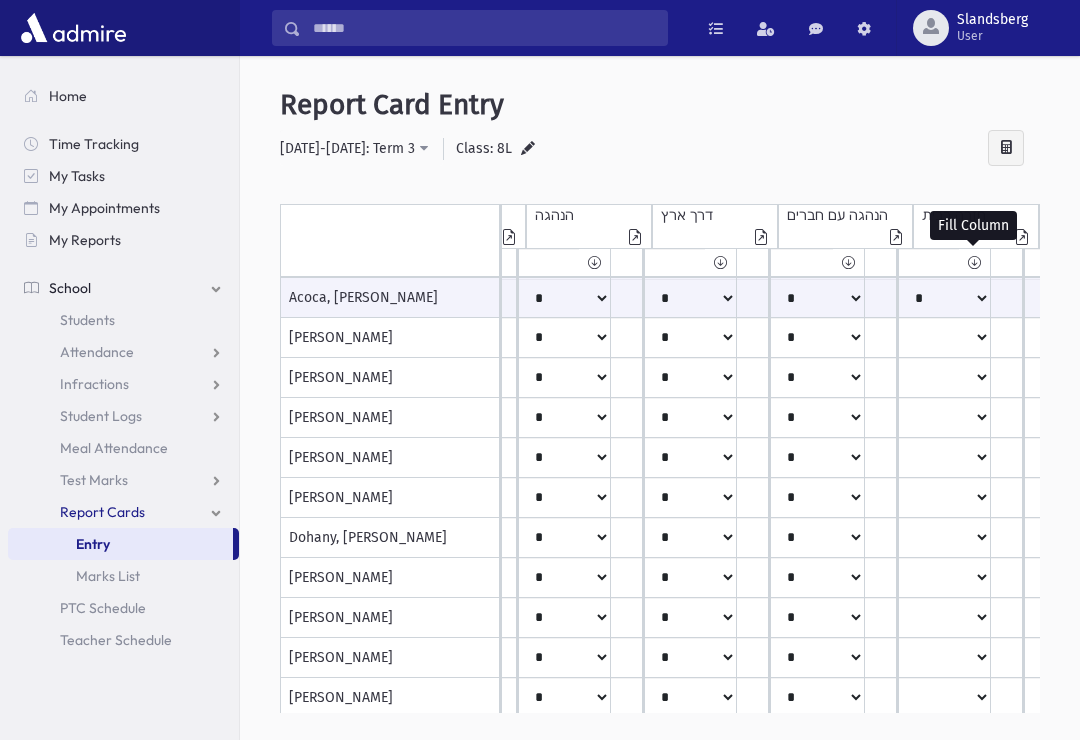 click at bounding box center (974, 262) 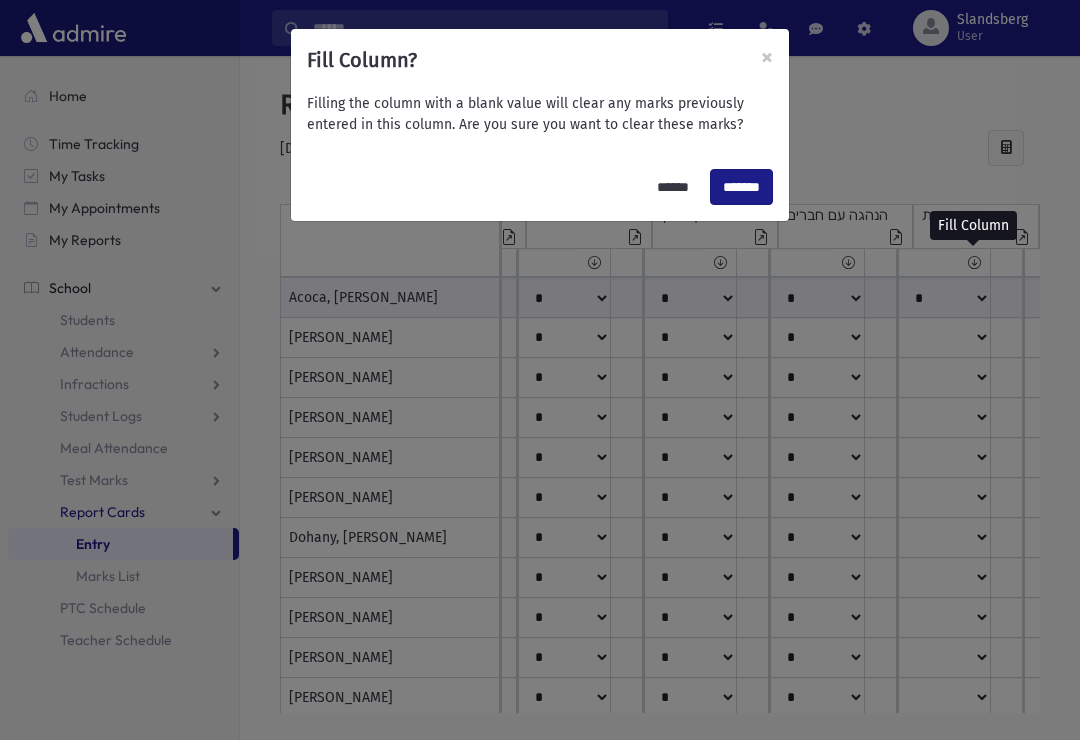 click on "*******" at bounding box center [741, 187] 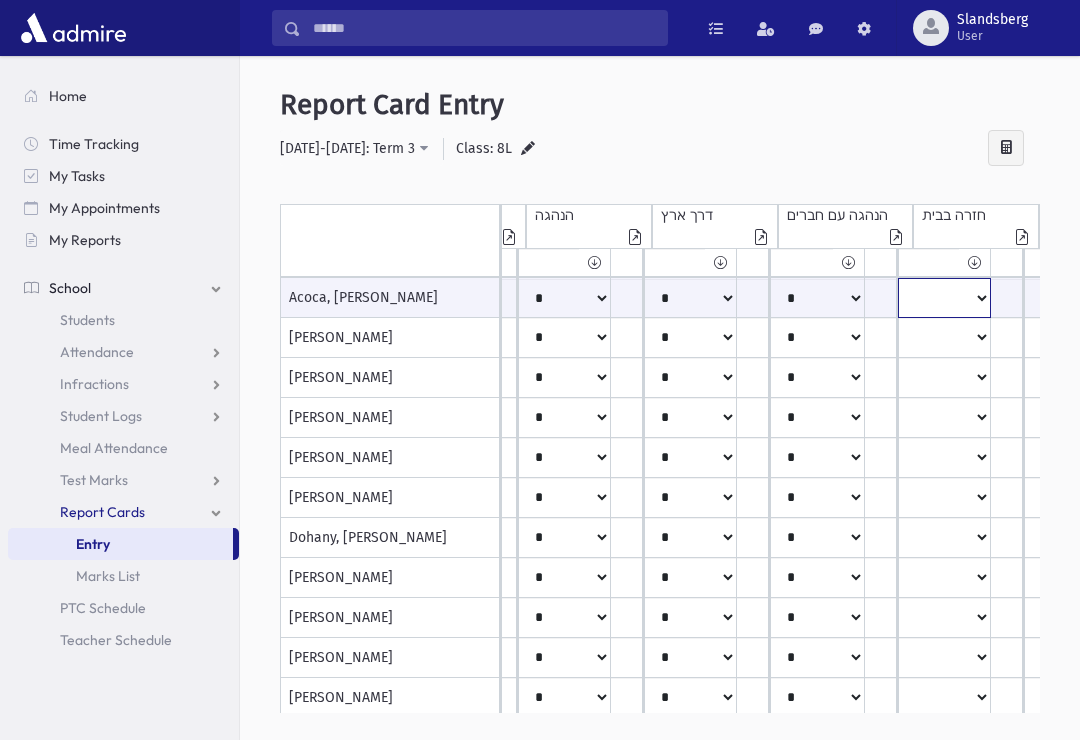 click on "*****
****
**
**
*
**
**
*" at bounding box center (187, 298) 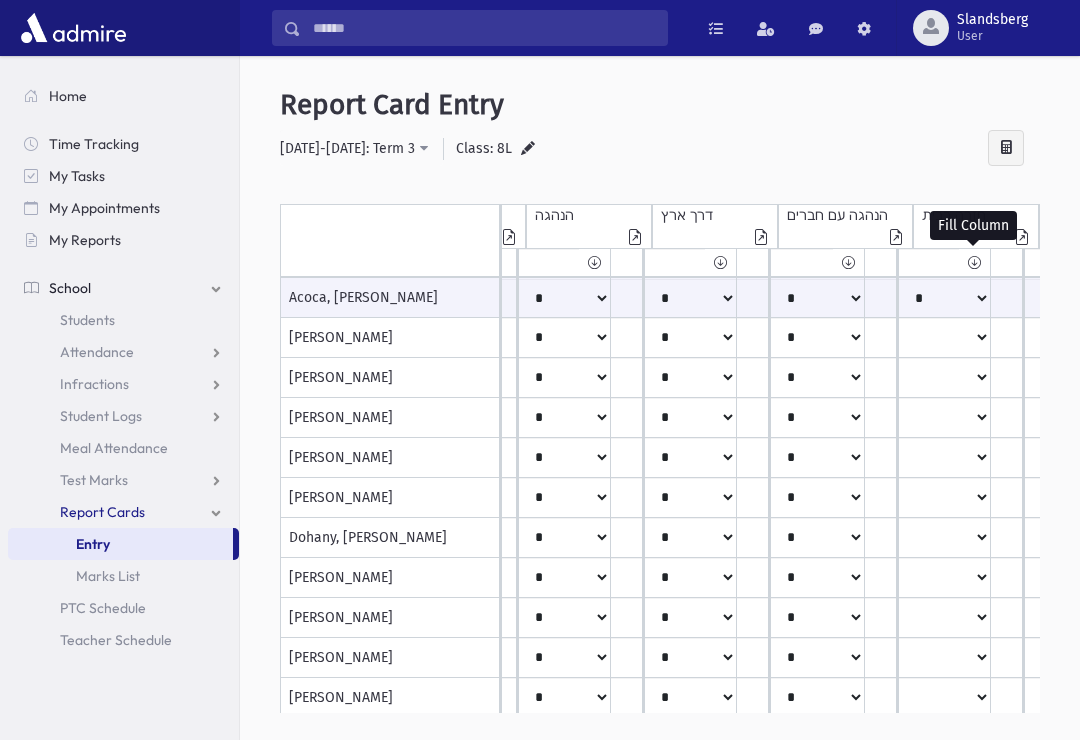 click at bounding box center [974, 262] 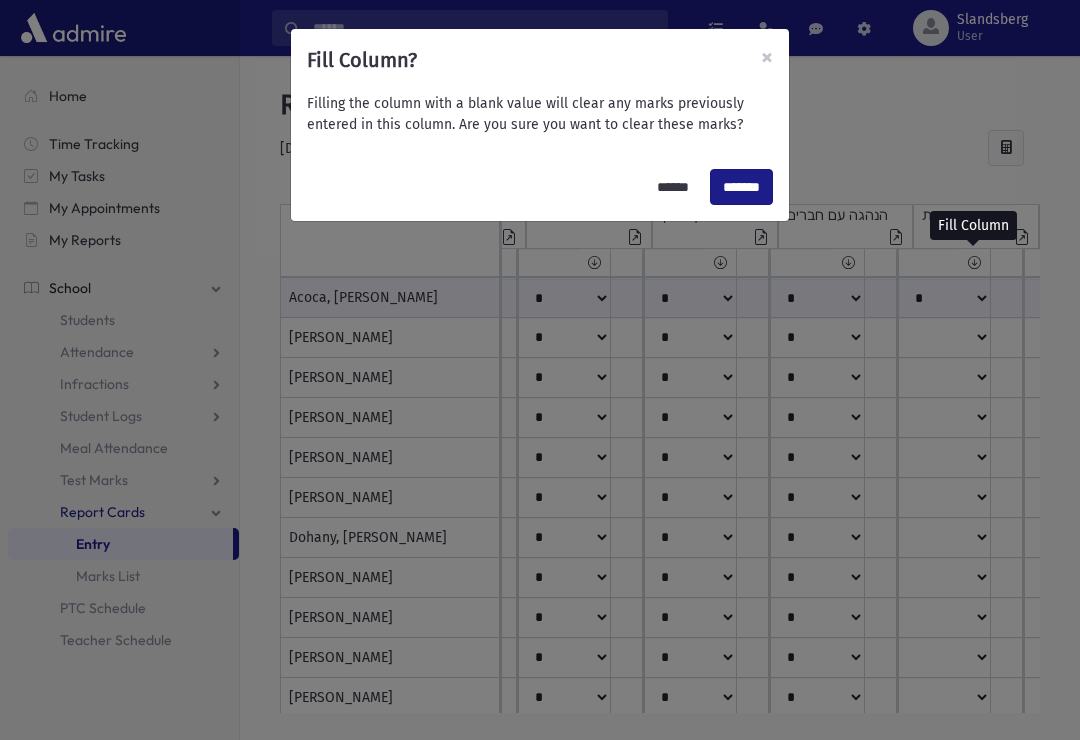 click on "*******" at bounding box center [741, 187] 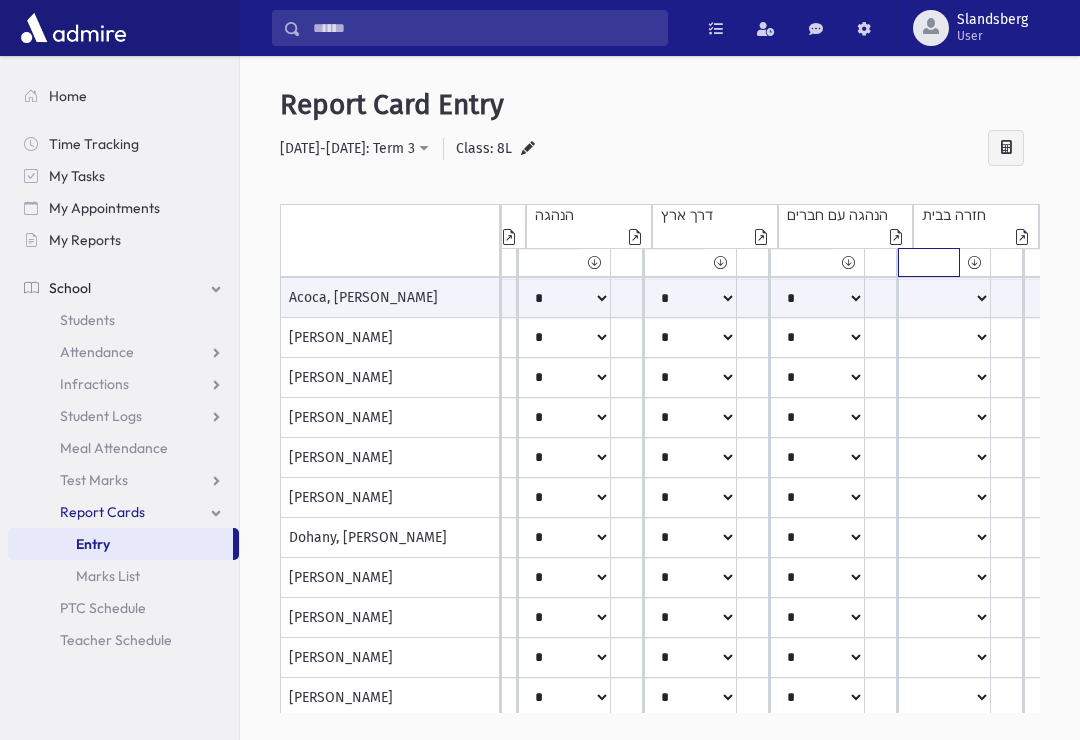 click on "*****
****
**
**
*
**
**
*" at bounding box center (171, 262) 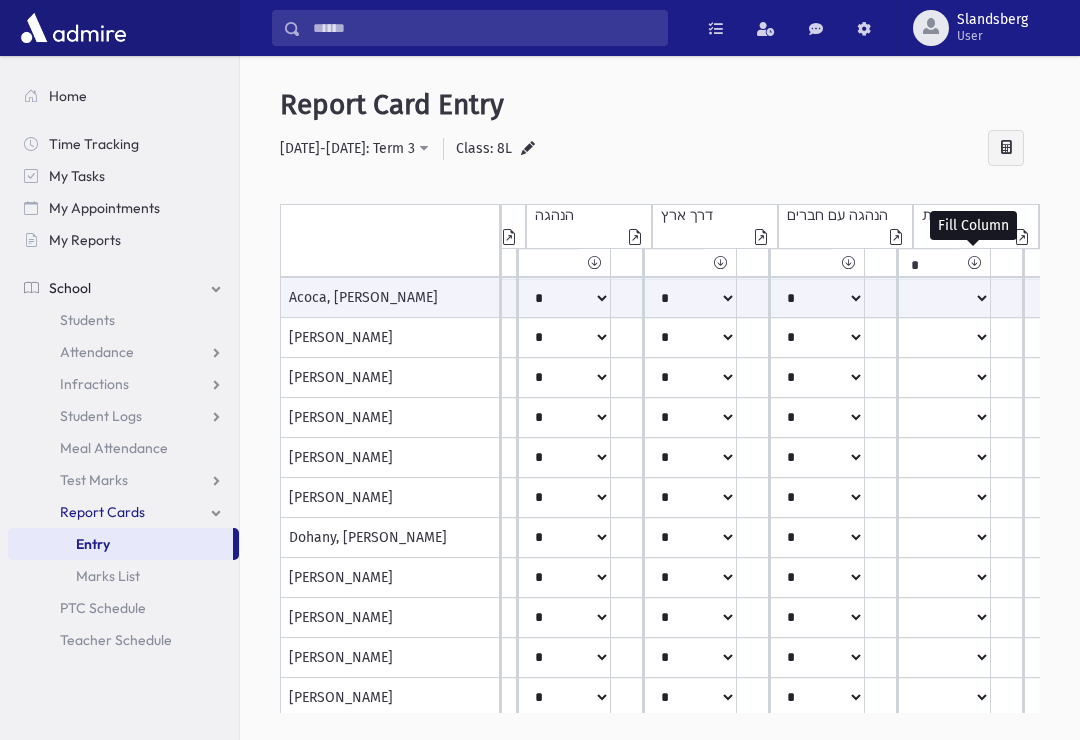 click at bounding box center [974, 262] 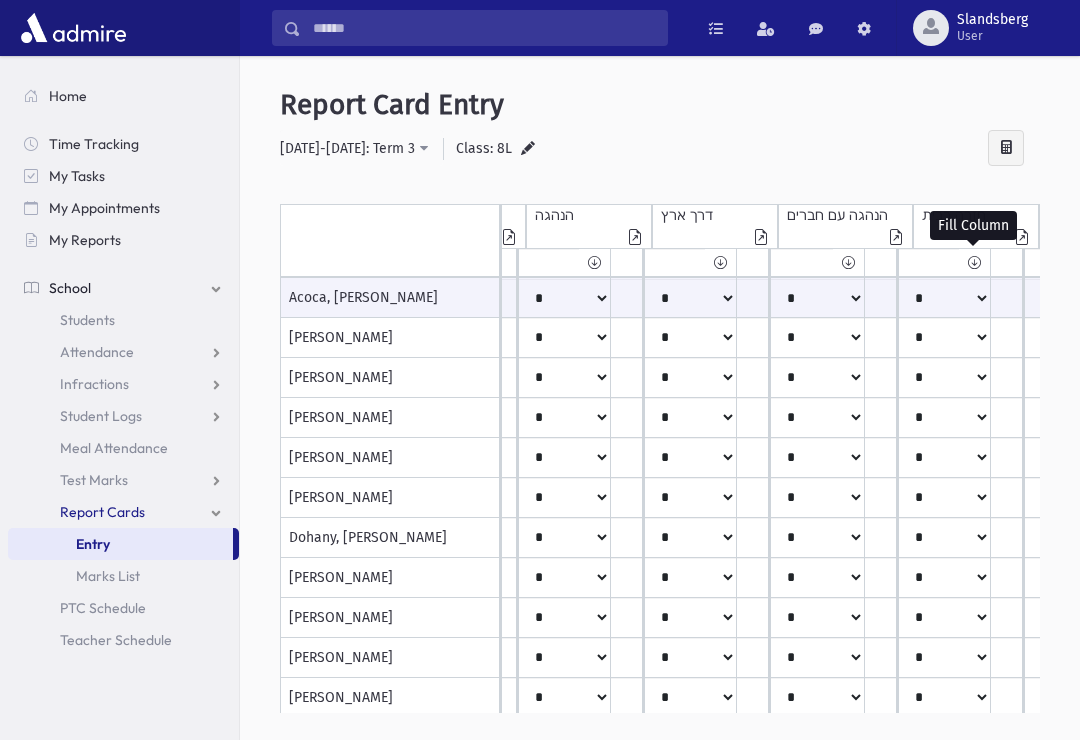 scroll, scrollTop: -2, scrollLeft: 405, axis: both 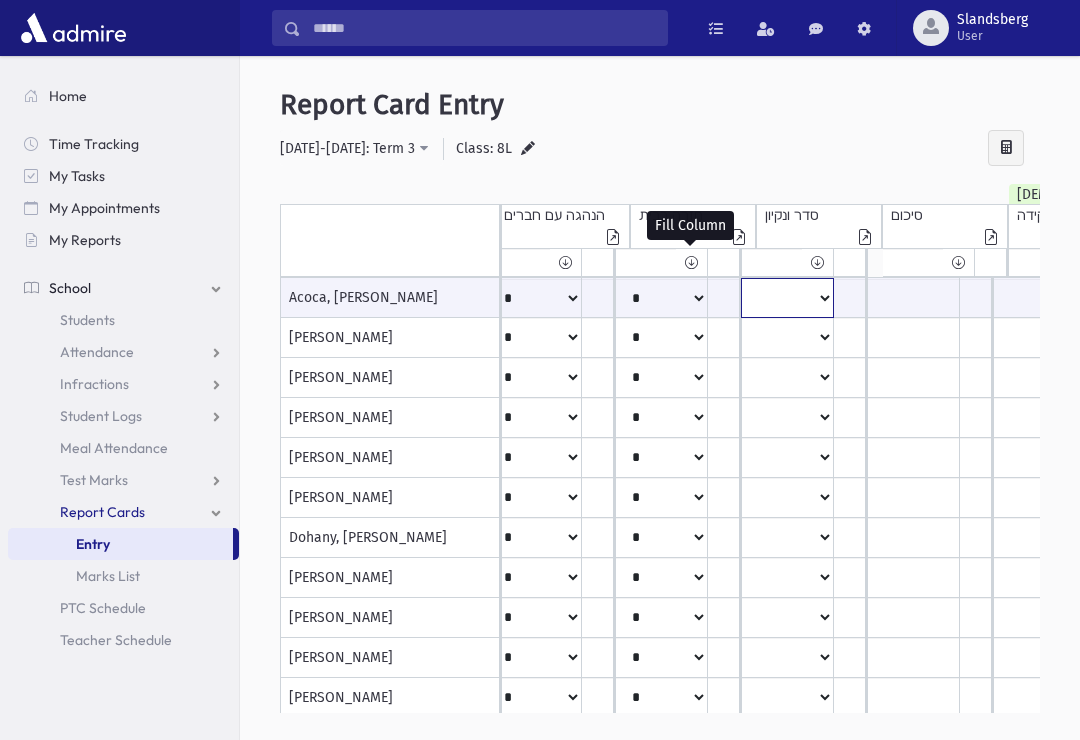 click on "*****
****
**
**
*
**
**
*" at bounding box center (-96, 298) 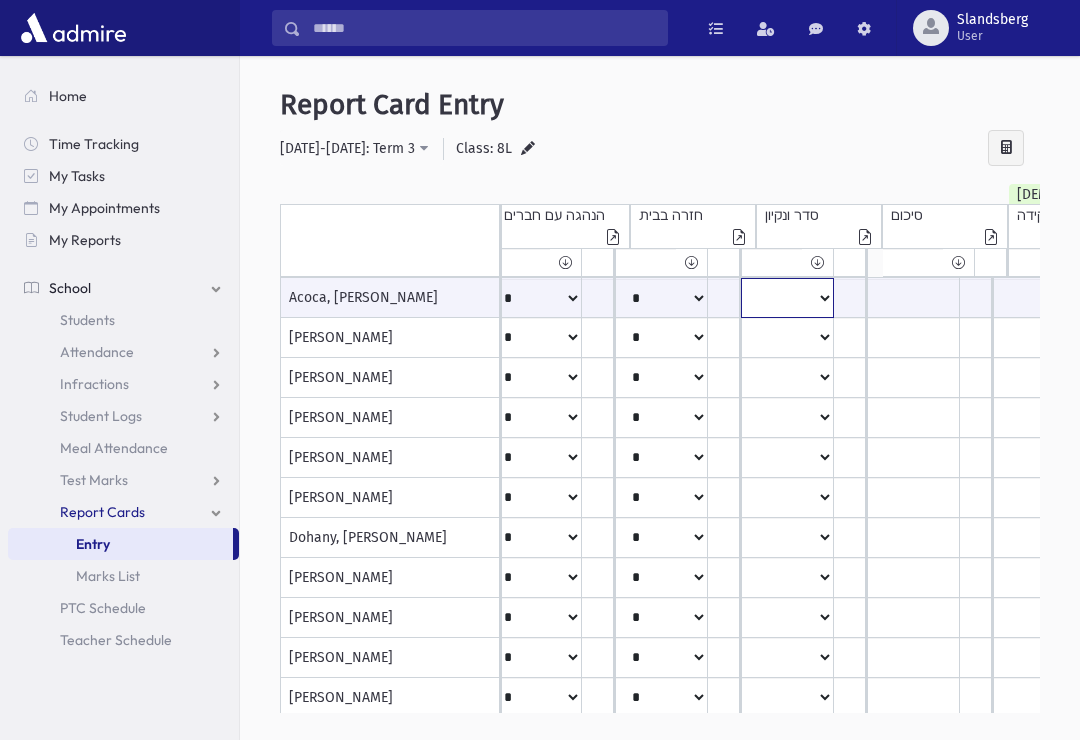select on "*" 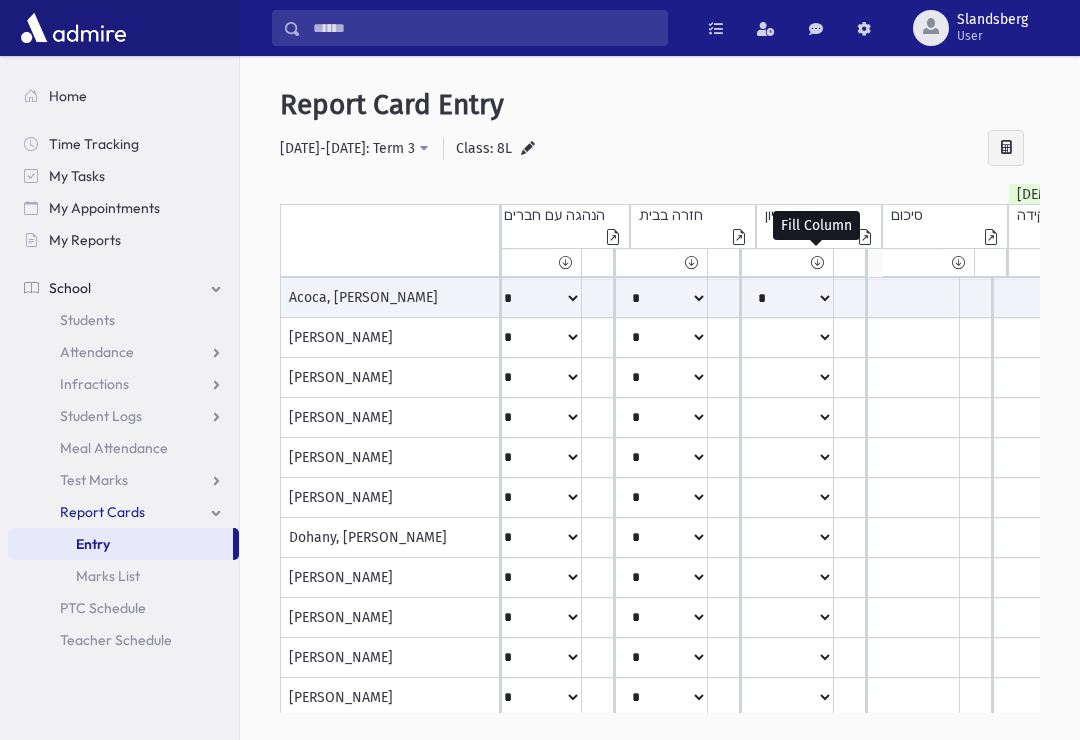 click at bounding box center [817, 262] 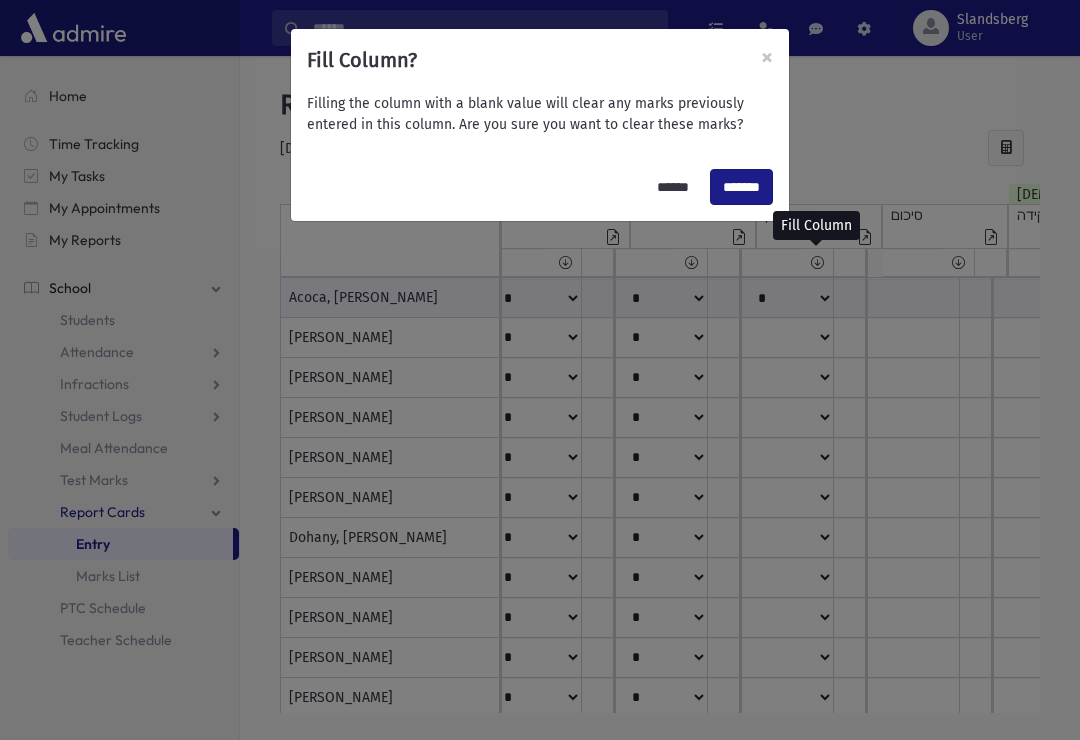 click on "*******" at bounding box center [741, 187] 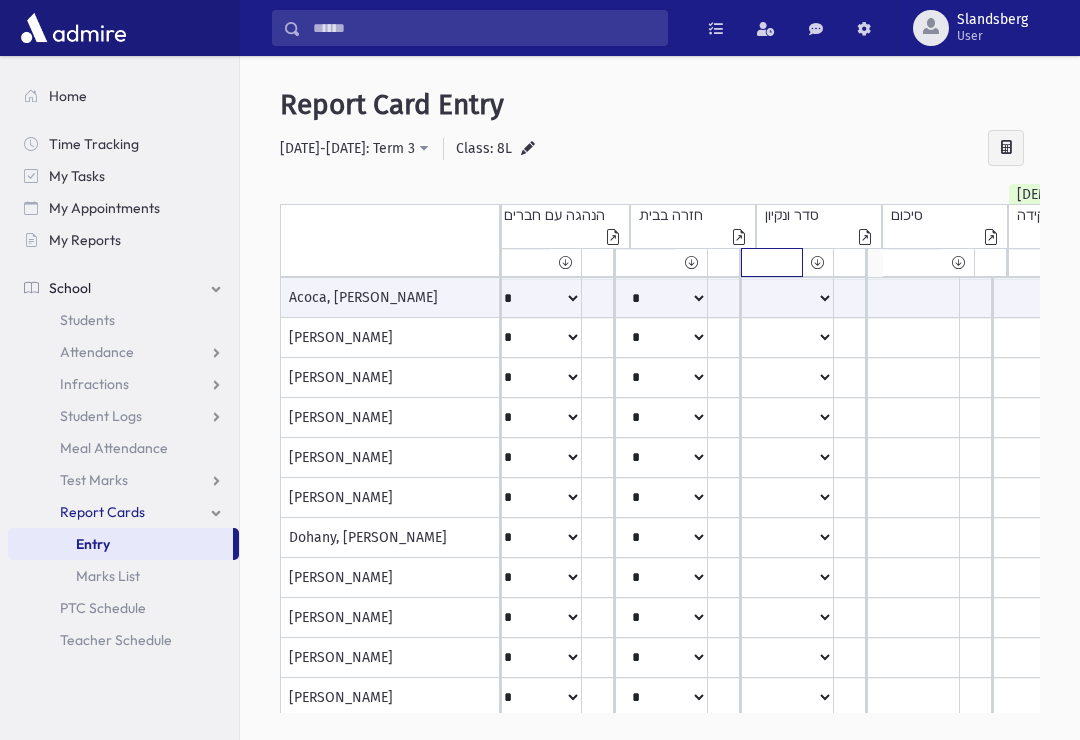 click on "*****
****
**
**
*
**
**
*" at bounding box center (-112, 262) 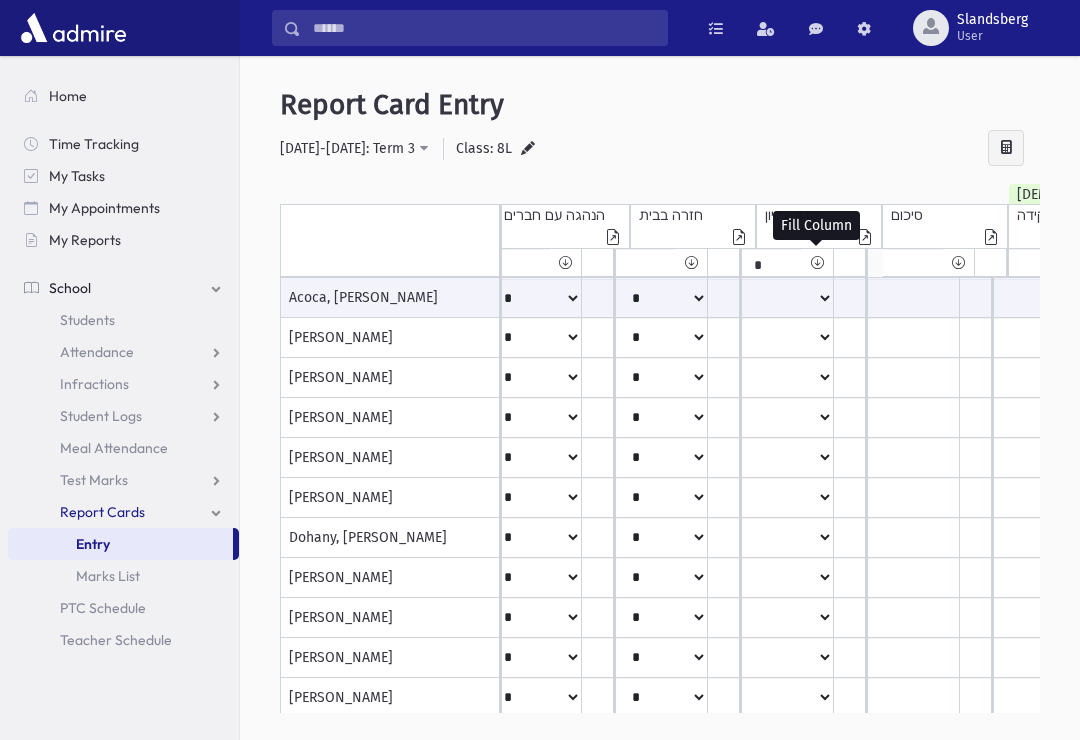 click at bounding box center [817, 262] 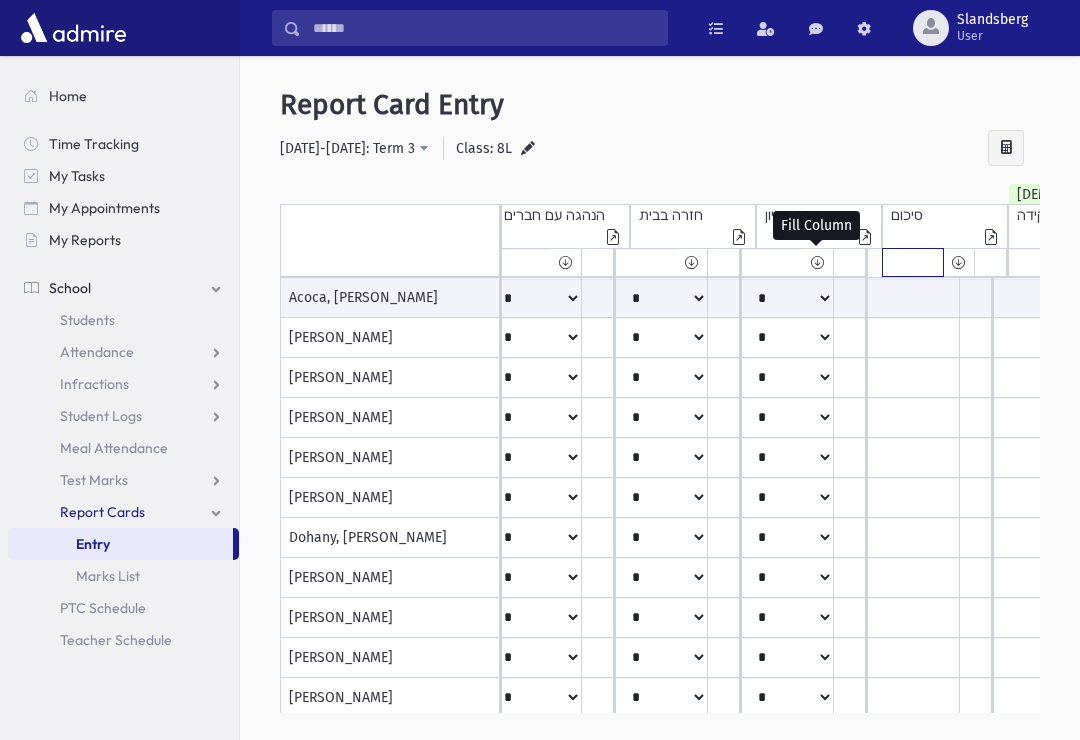 click at bounding box center [913, 262] 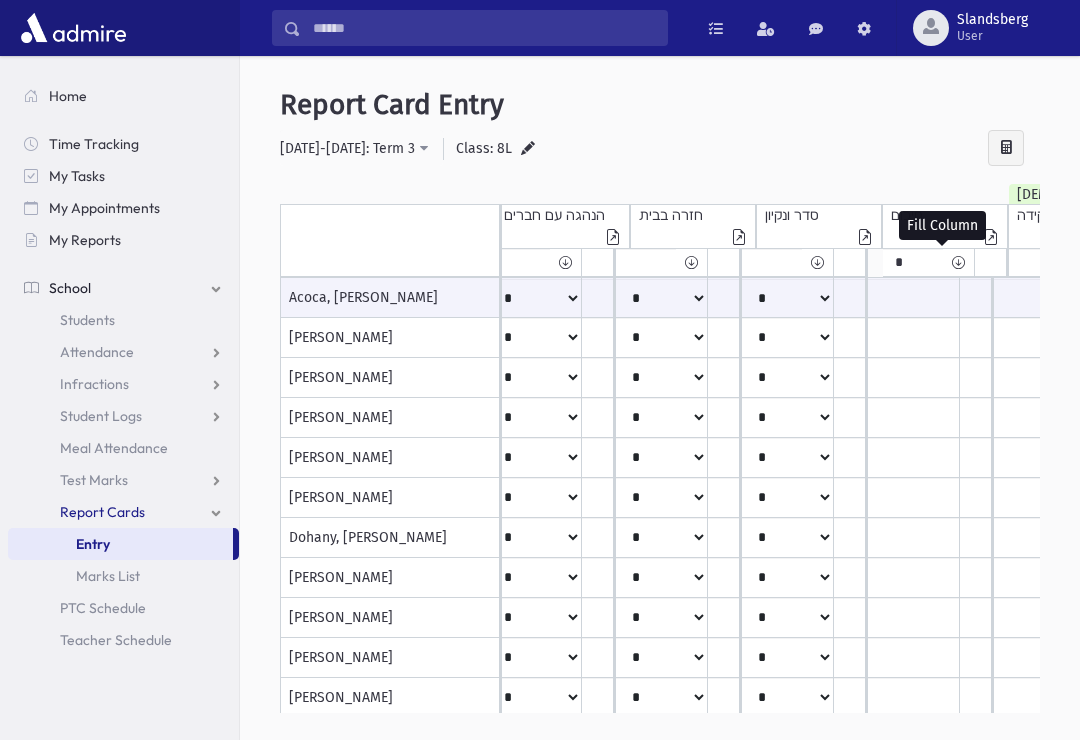 click at bounding box center [958, 262] 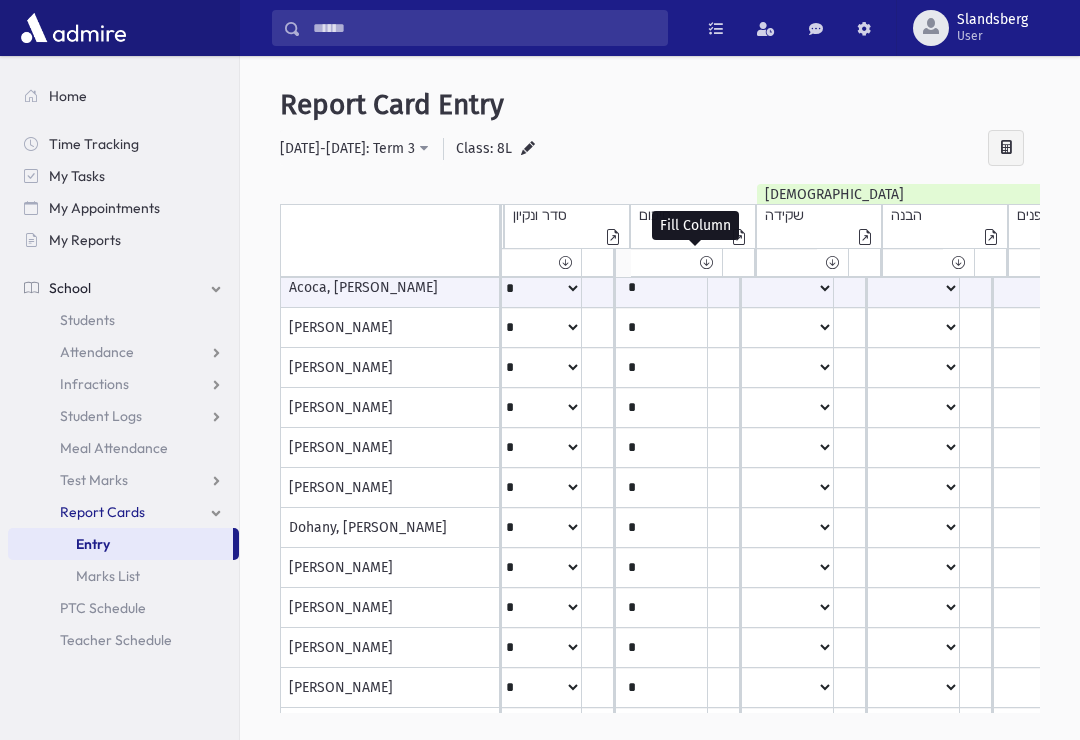 click on "שקידה
Isolate" at bounding box center [819, 215] 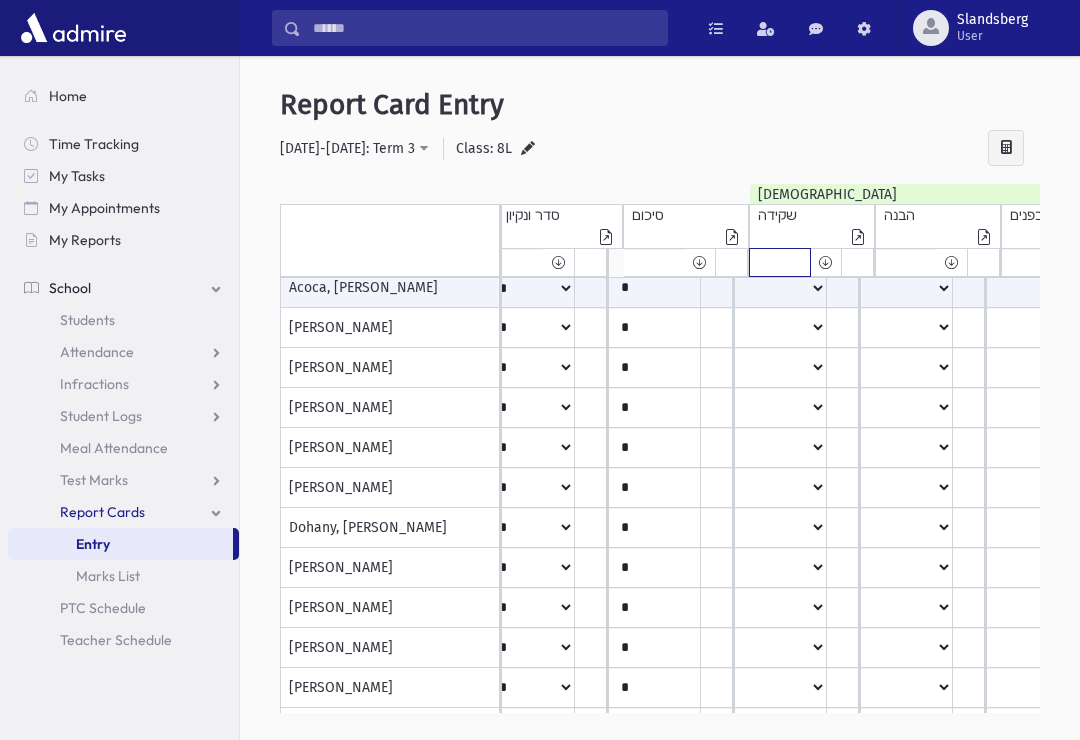 click on "*****
****
**
**
*
**
**
*" at bounding box center (-371, 262) 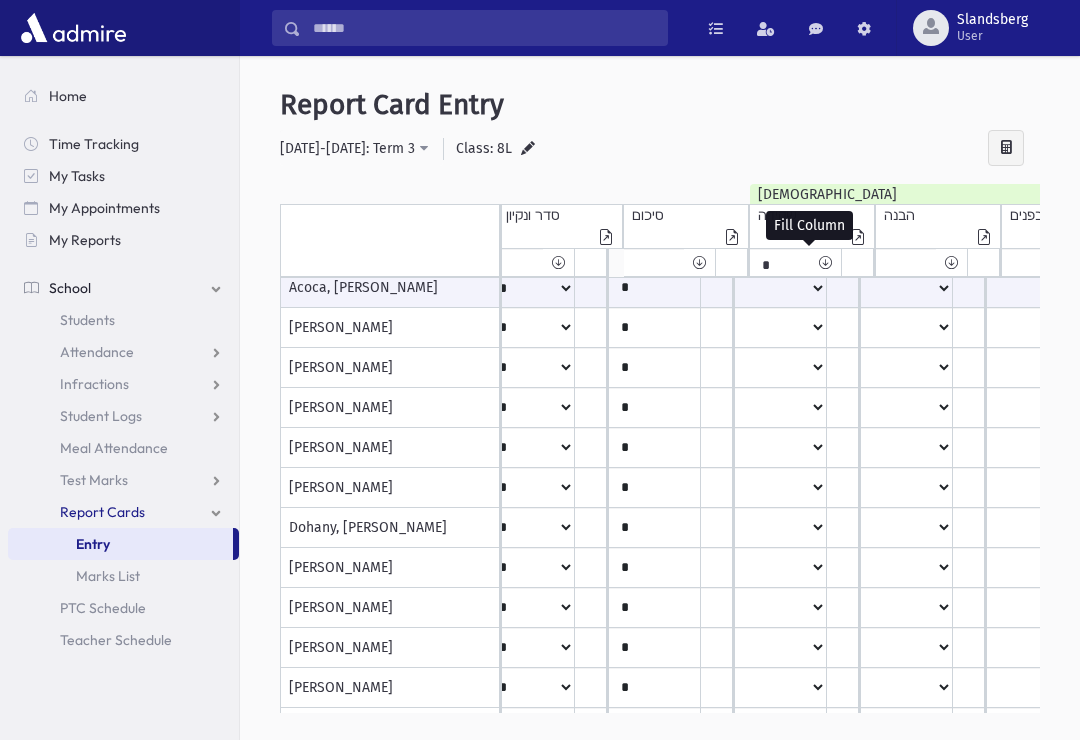 click at bounding box center [825, 262] 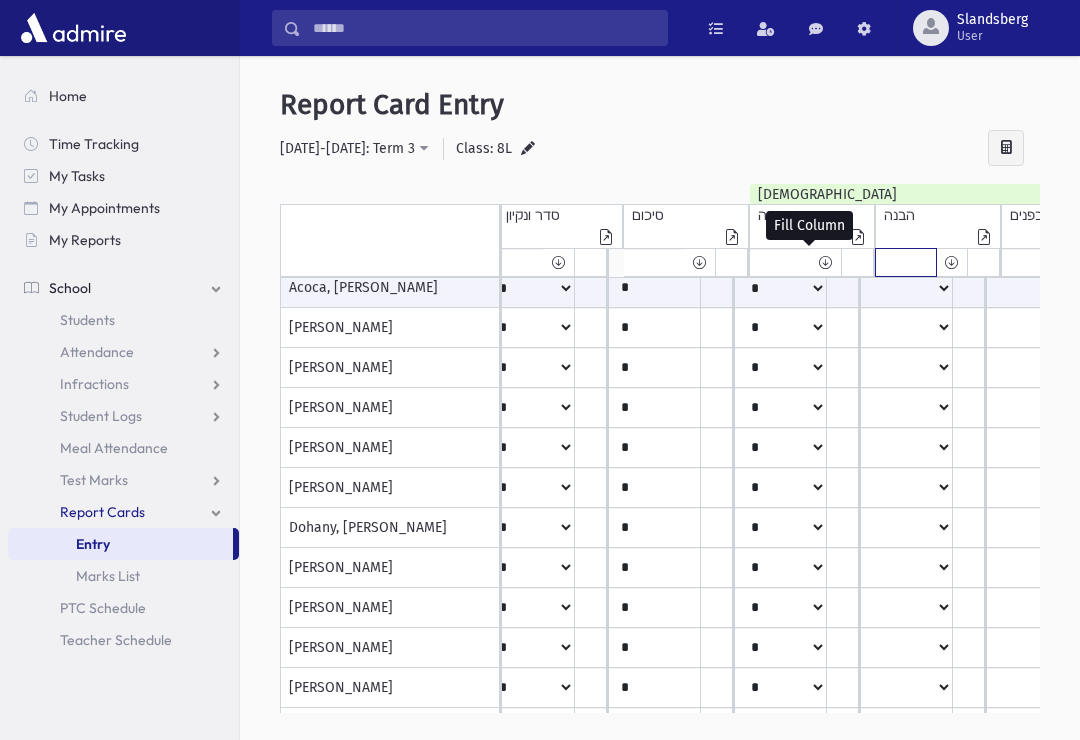 click on "*****
****
**
**
*
**
**
*" at bounding box center [-371, 262] 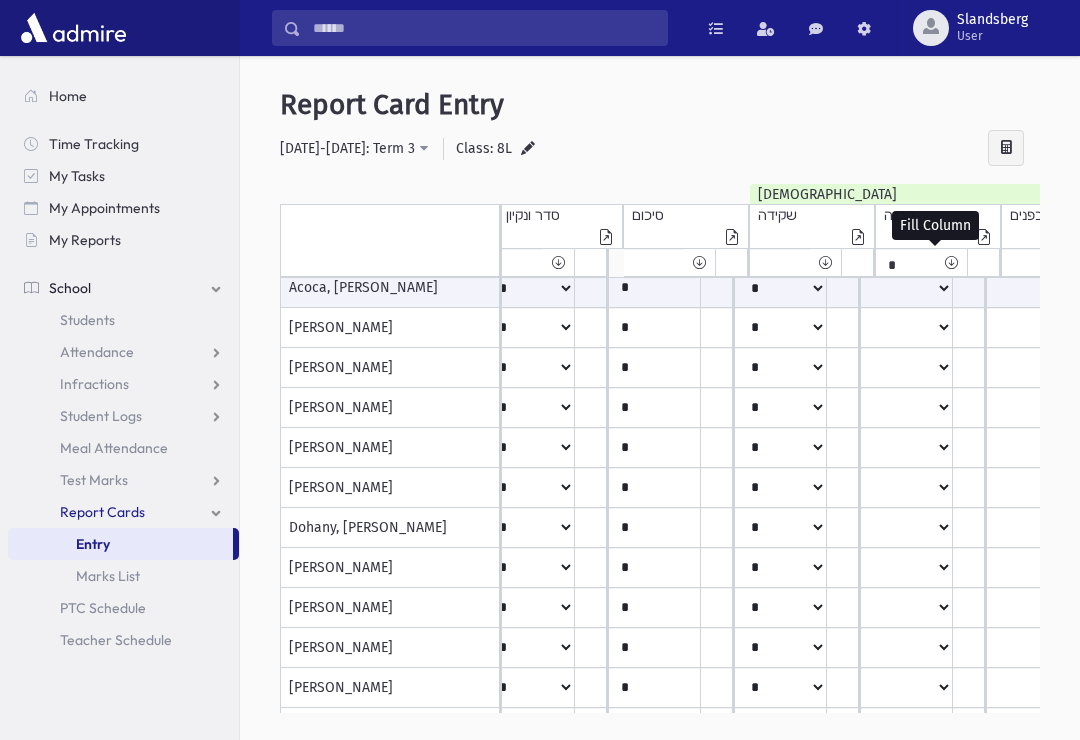 click at bounding box center [951, 262] 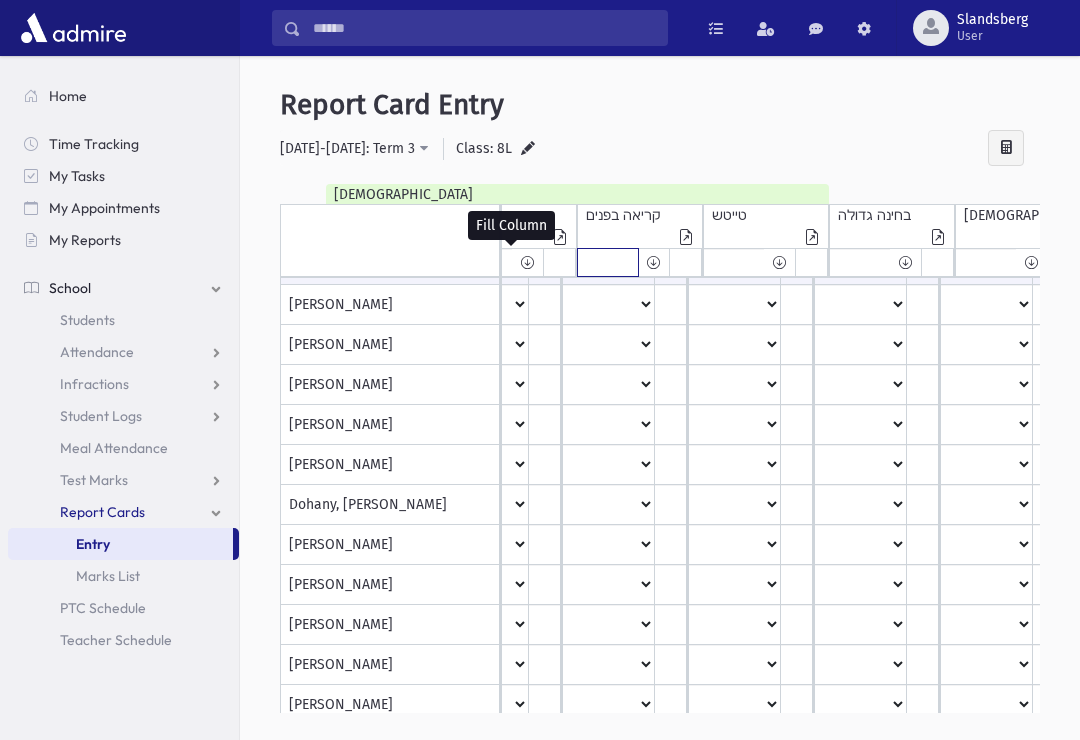 click on "*****
****
**
**
*
**
**
*" at bounding box center [-795, 262] 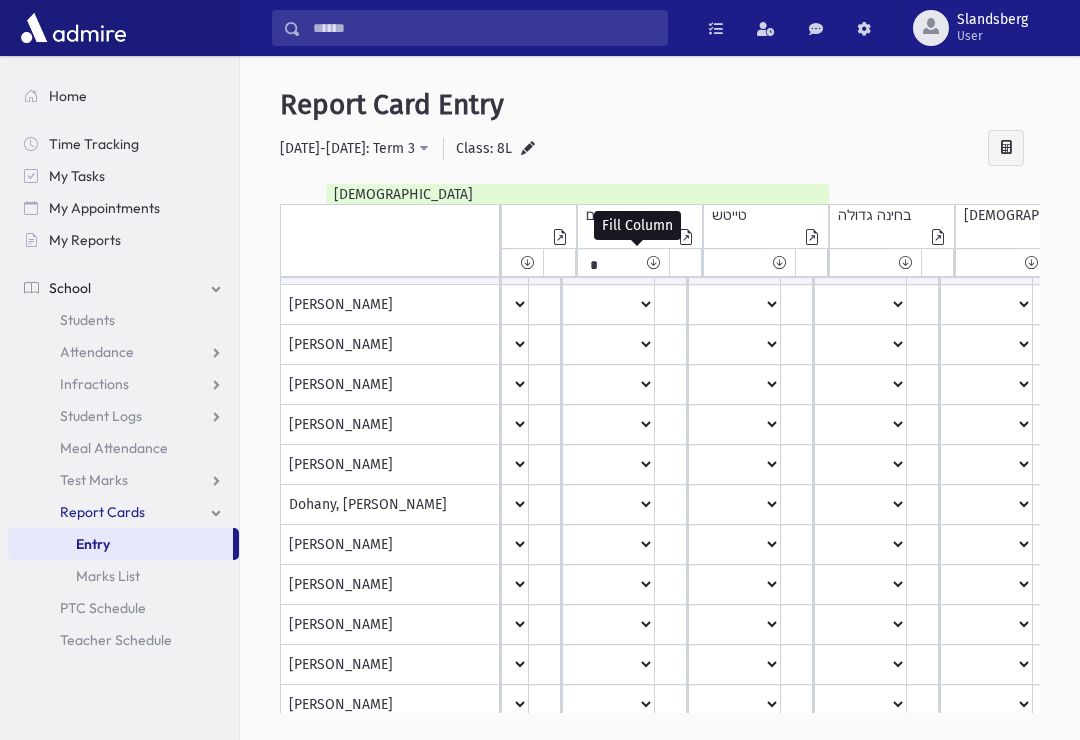 click at bounding box center [653, 262] 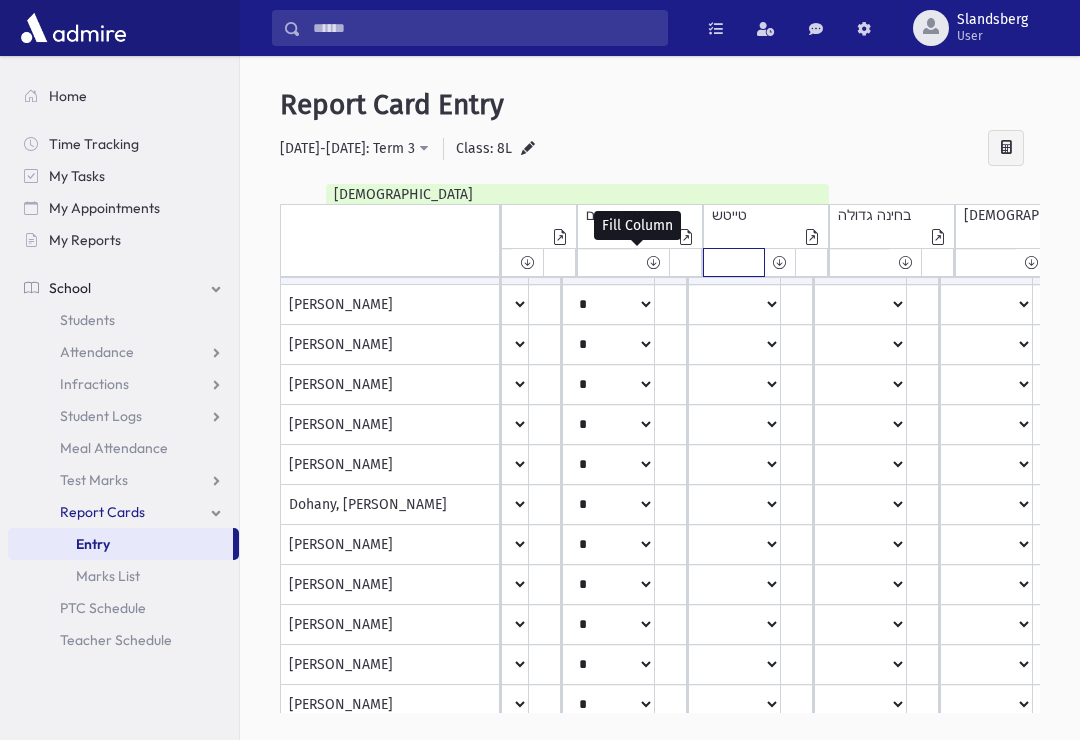 click on "*****
****
**
**
*
**
**
*" at bounding box center (-795, 262) 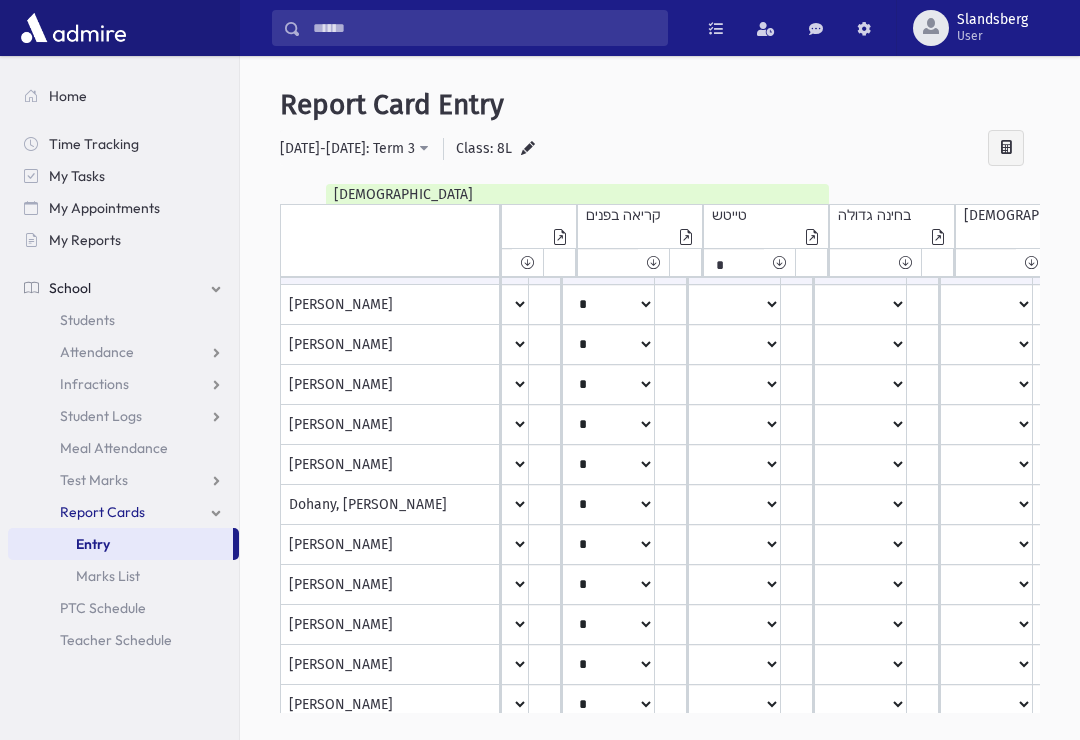 click at bounding box center (779, 262) 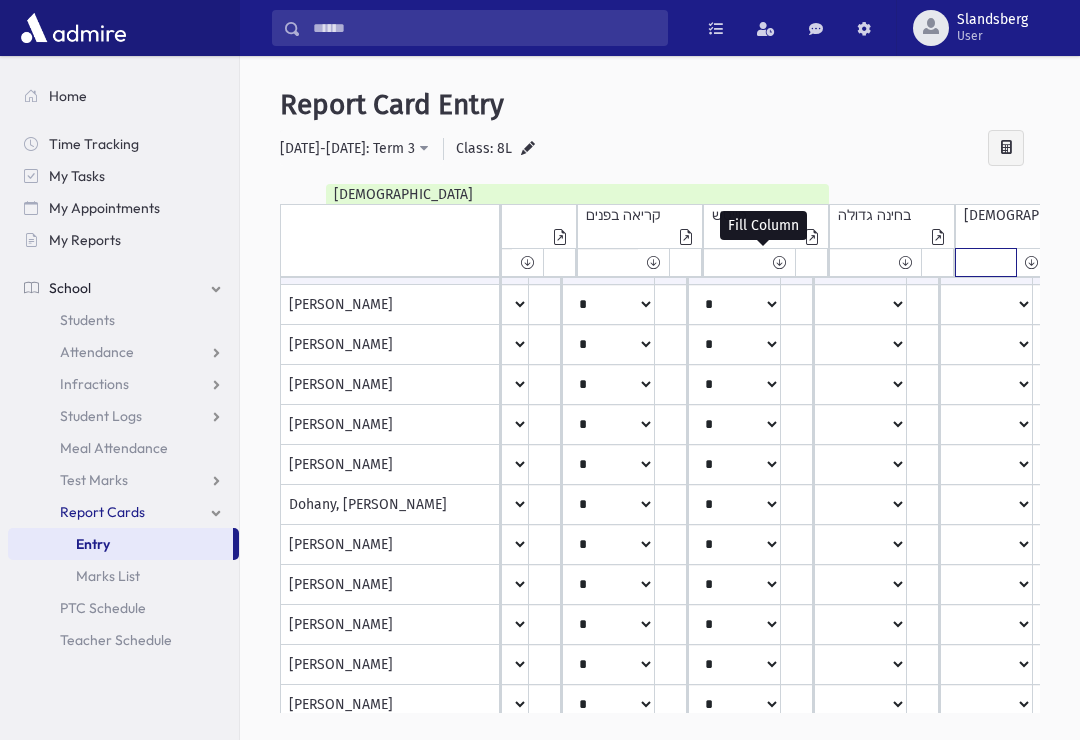 click on "*****
****
**
**
*
**
**
*" at bounding box center (-795, 262) 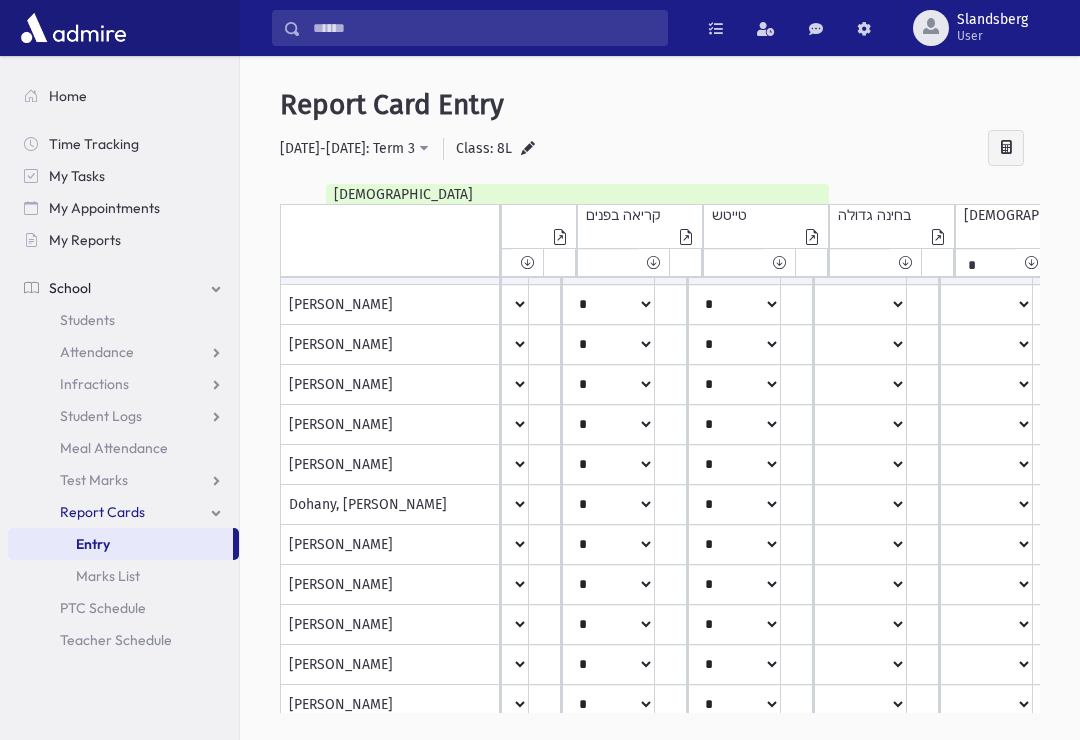 click at bounding box center [1031, 262] 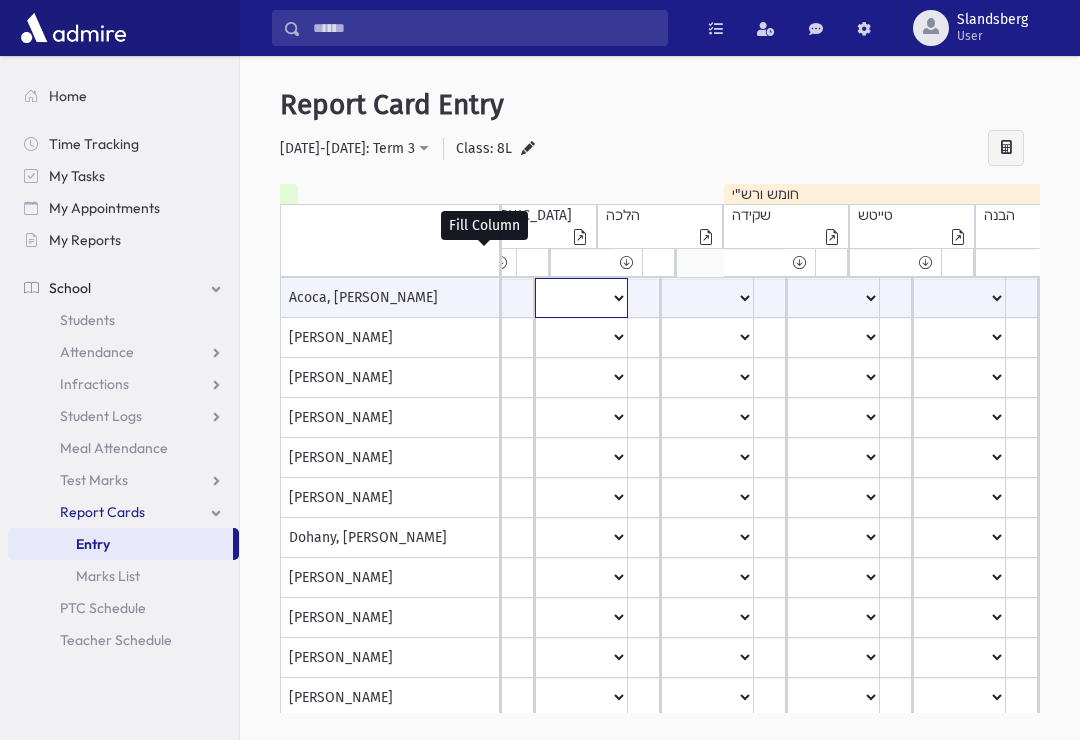 click on "*****
****
**
**
*
**
**
*" at bounding box center (-1310, 298) 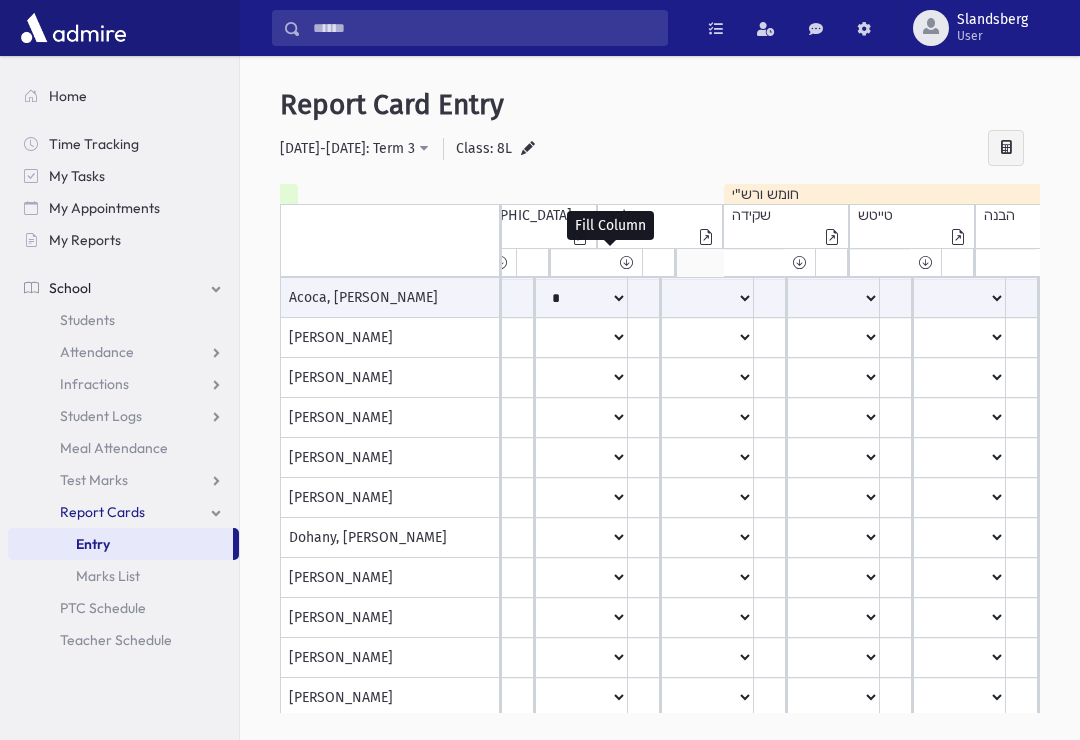 click at bounding box center (626, 262) 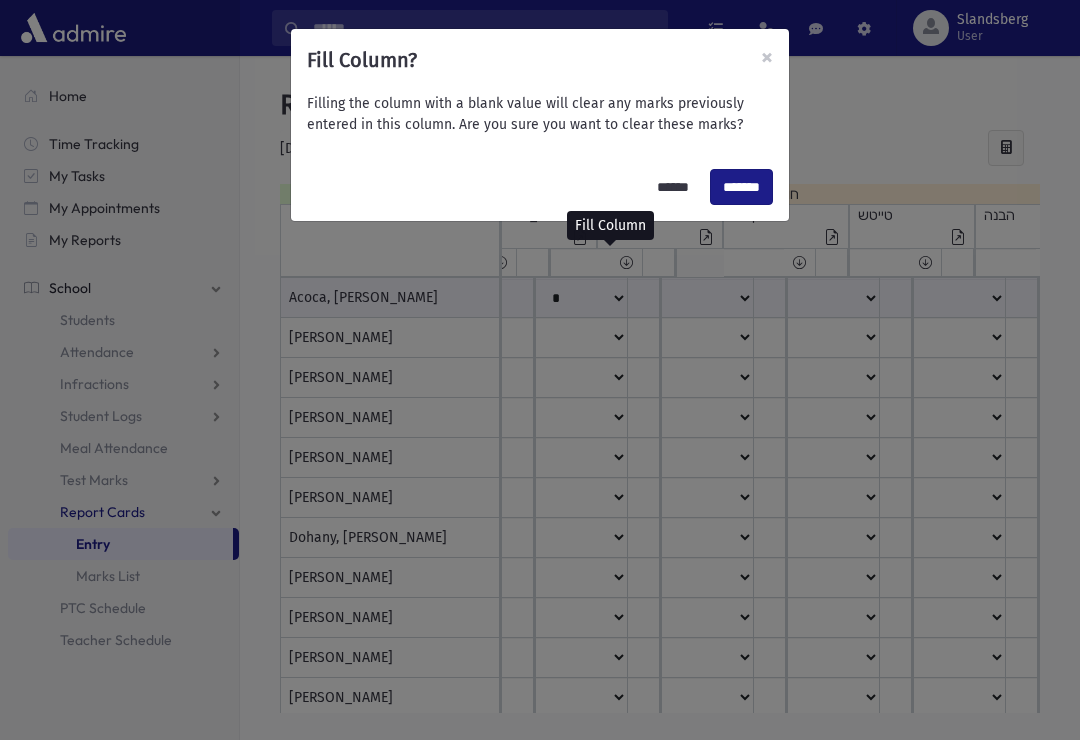 click on "*******" at bounding box center (741, 187) 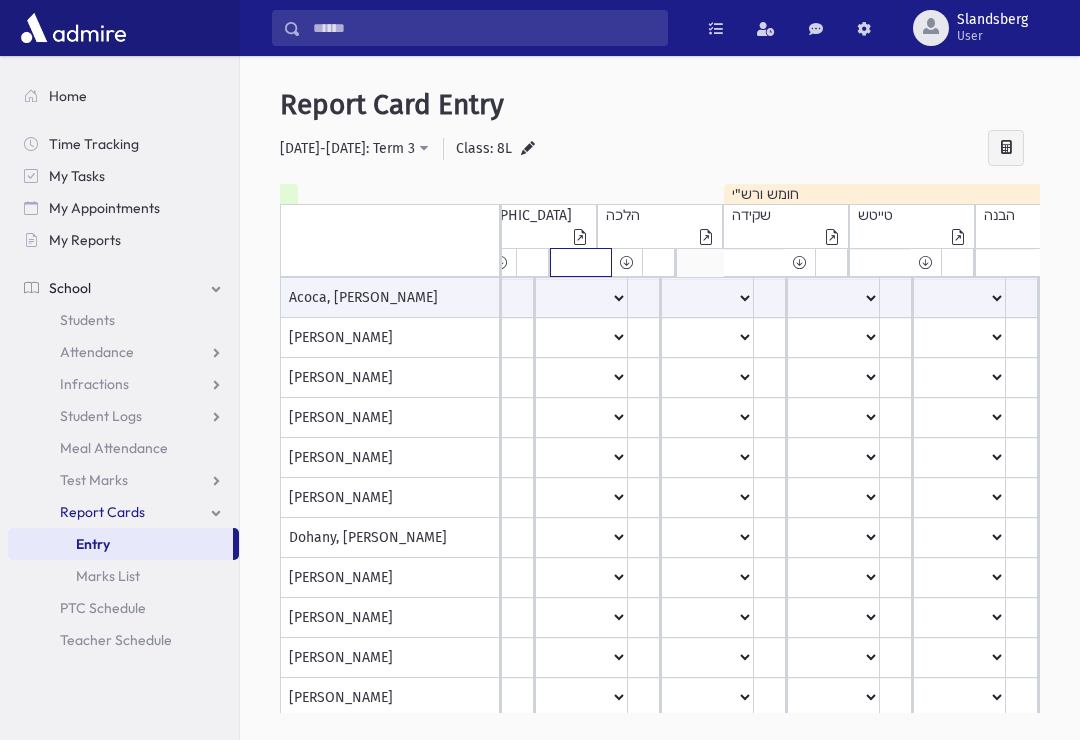 click on "*****
****
**
**
*
**
**
*" at bounding box center (-1326, 262) 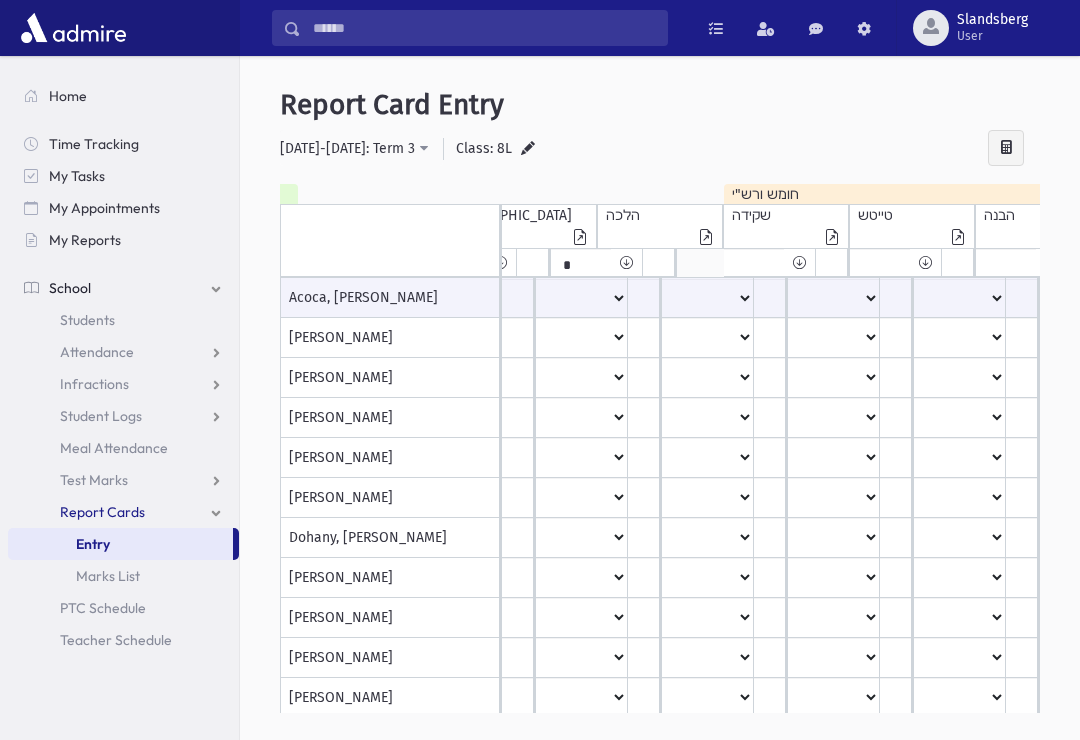 click at bounding box center [626, 262] 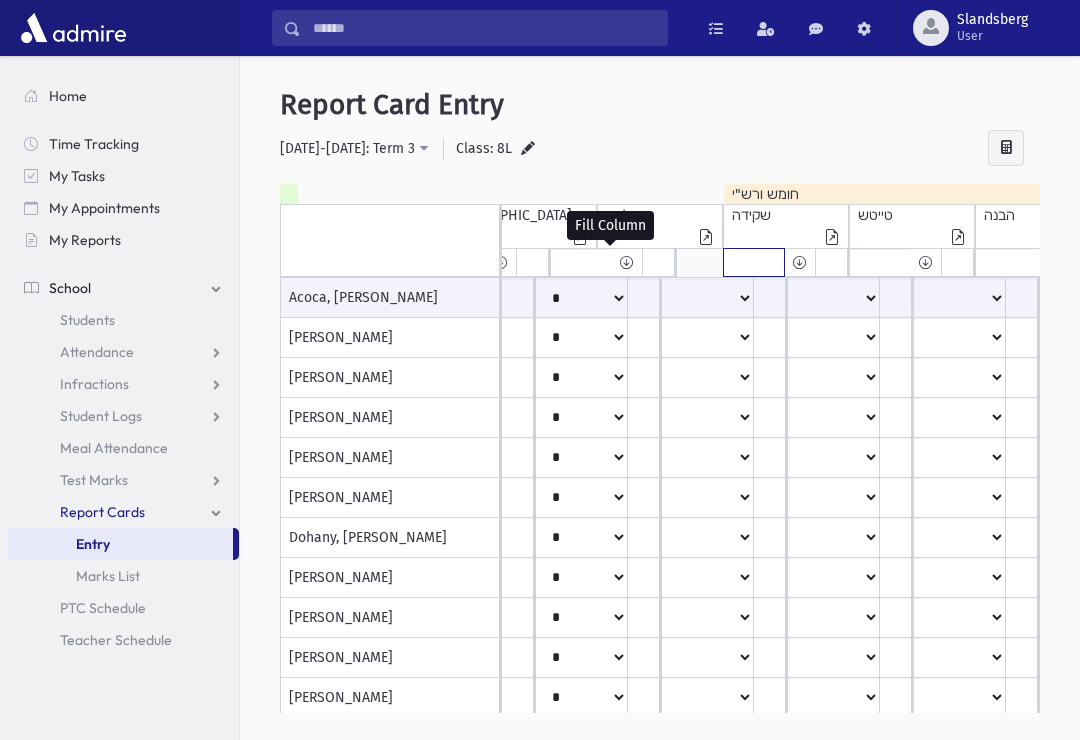 click on "*****
****
**
**
*
**
**
*" at bounding box center [-1326, 262] 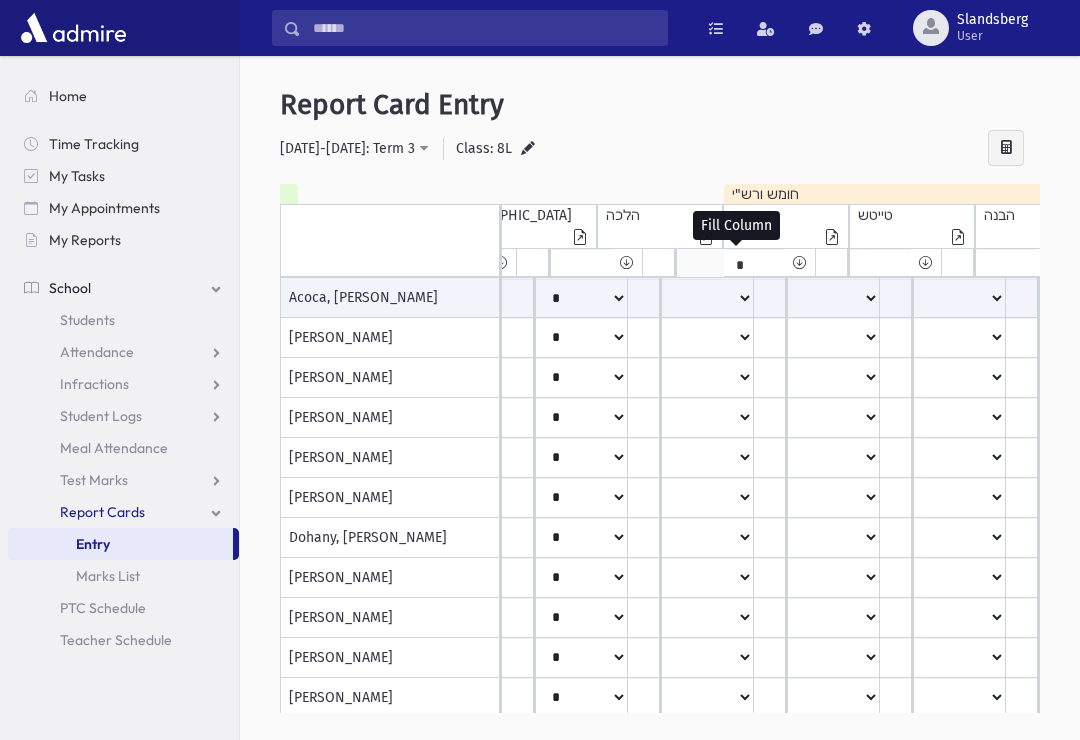 click at bounding box center [799, 262] 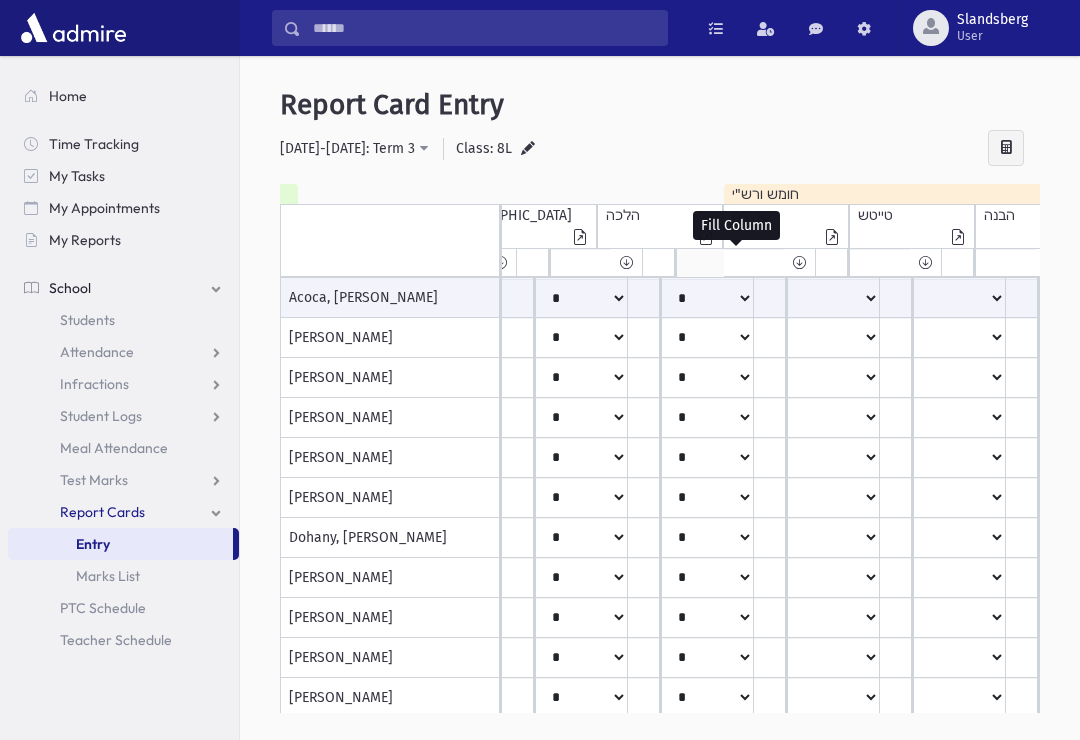 click at bounding box center [925, 262] 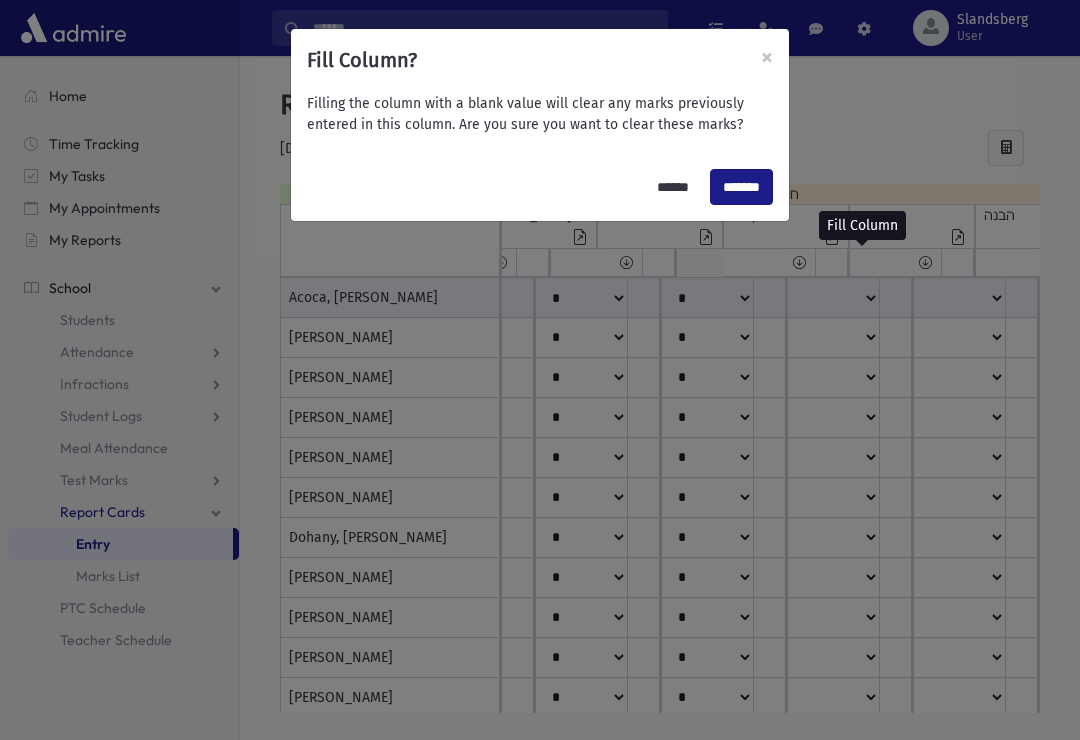 click on "Fill Column?
×
Filling the column with a blank value will clear any marks previously entered in this column. Are you sure you want to clear these marks?
******
*******" at bounding box center (540, 370) 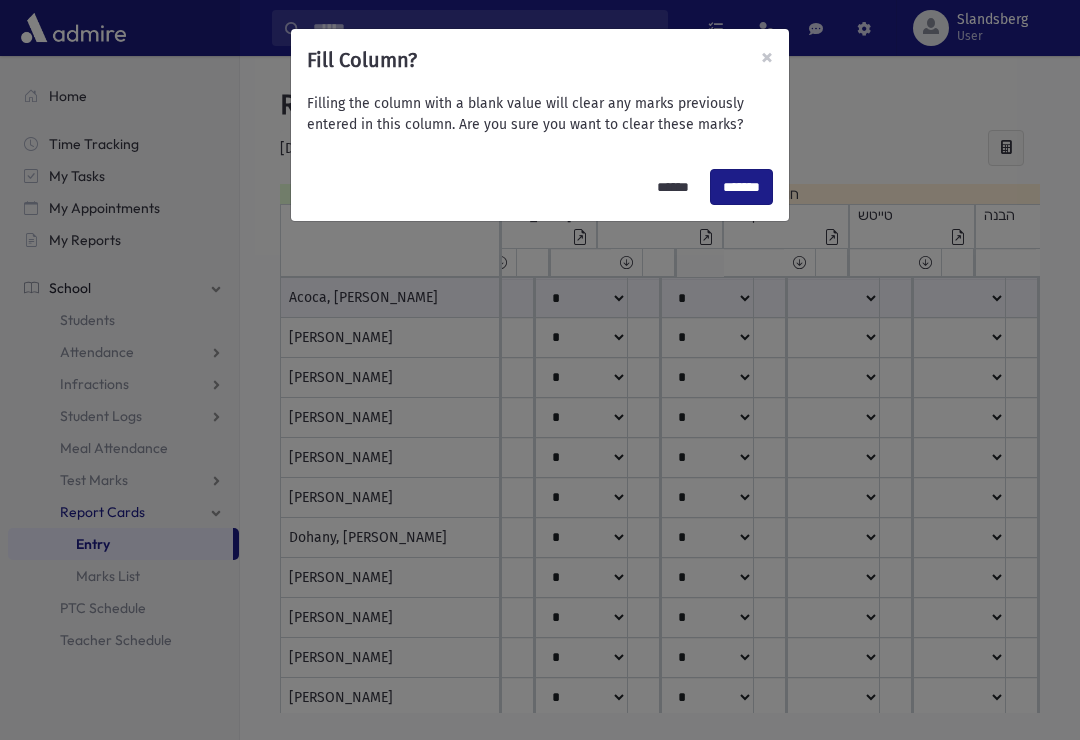 click on "*******" at bounding box center (741, 187) 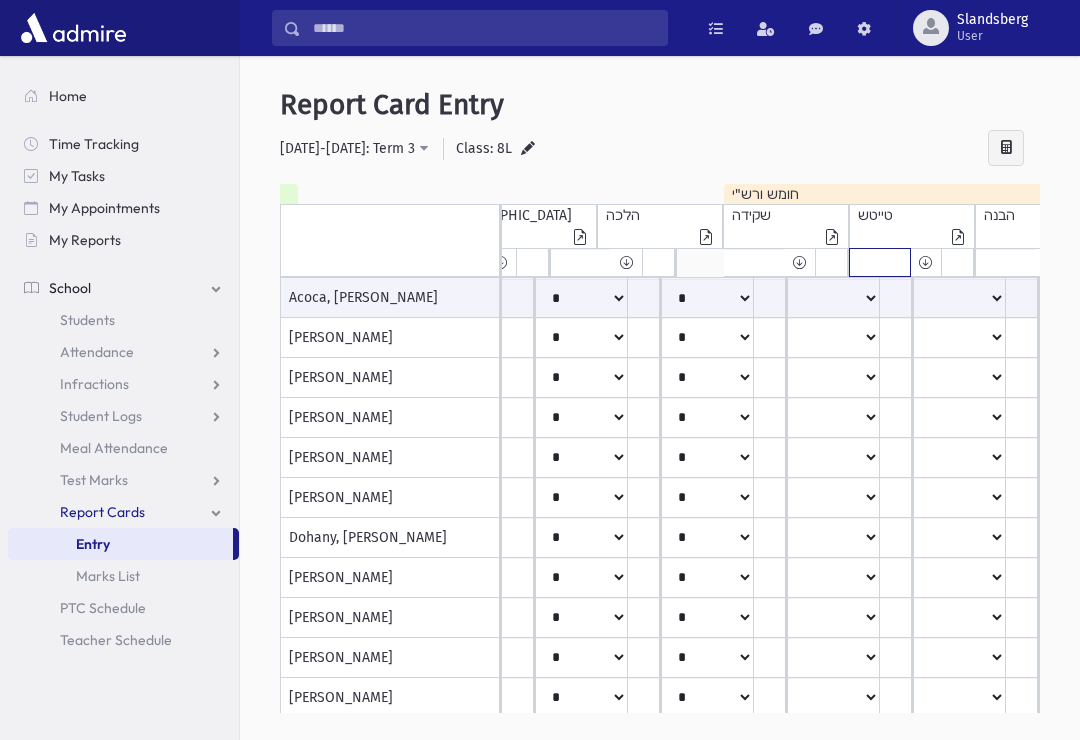 click on "*****
****
**
**
*
**
**
*" at bounding box center (-1326, 262) 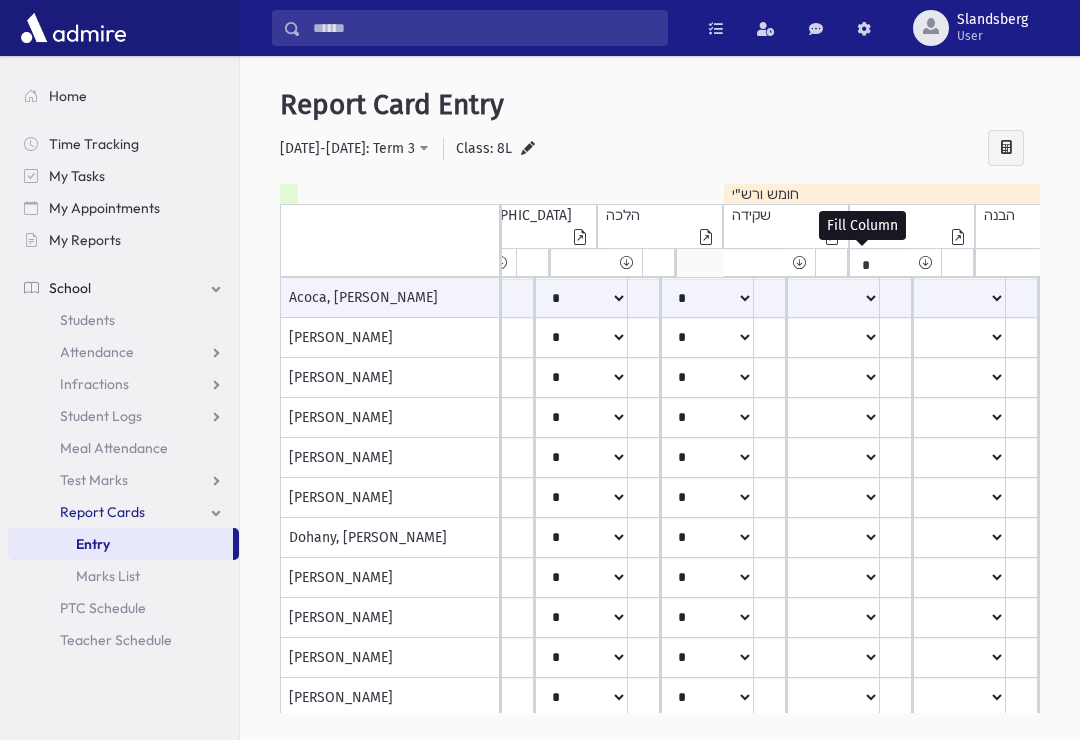 click at bounding box center [925, 262] 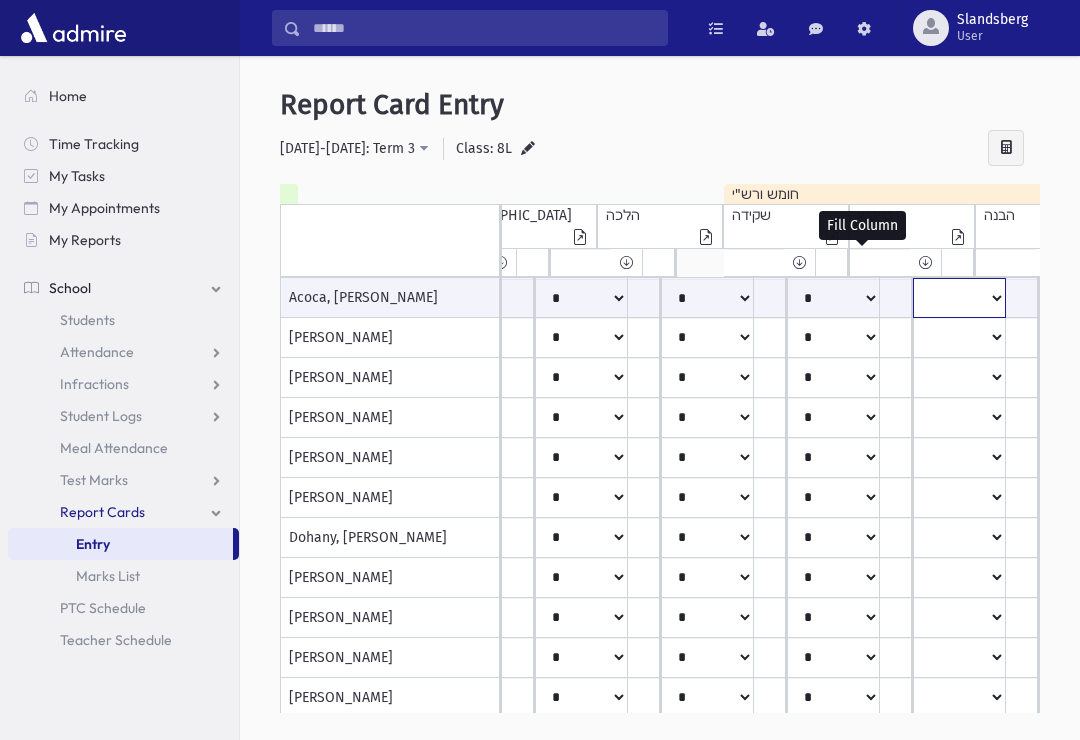 click on "*****
****
**
**
*
**
**
*" at bounding box center (-1310, 298) 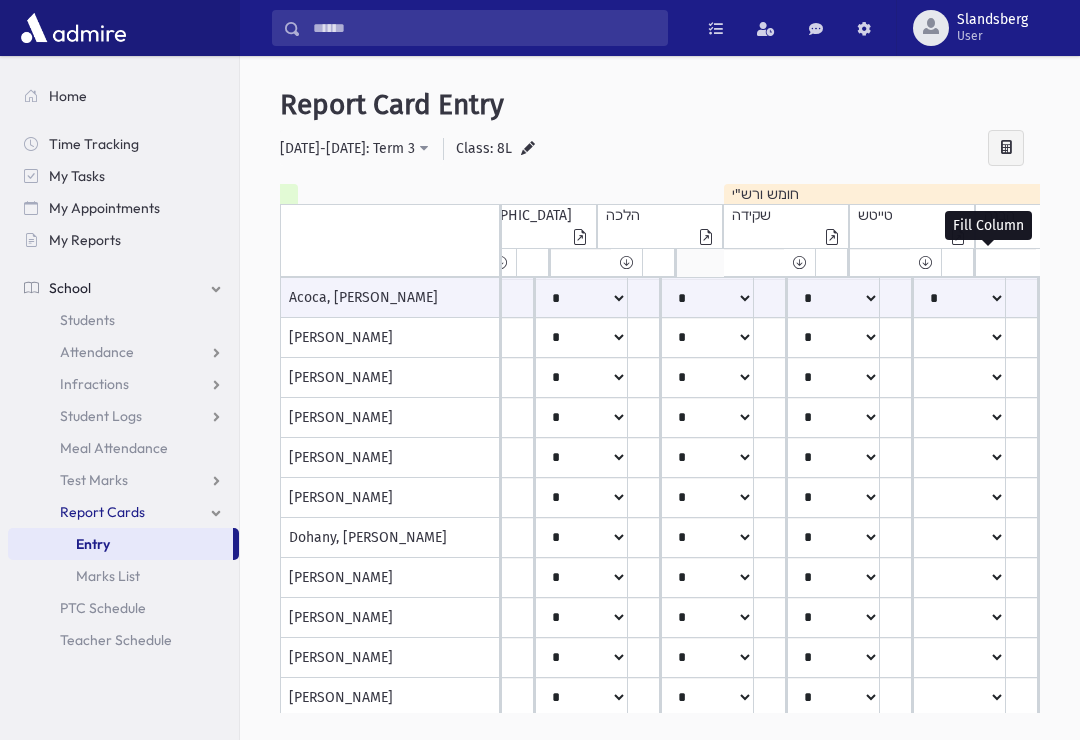 click at bounding box center [1051, 262] 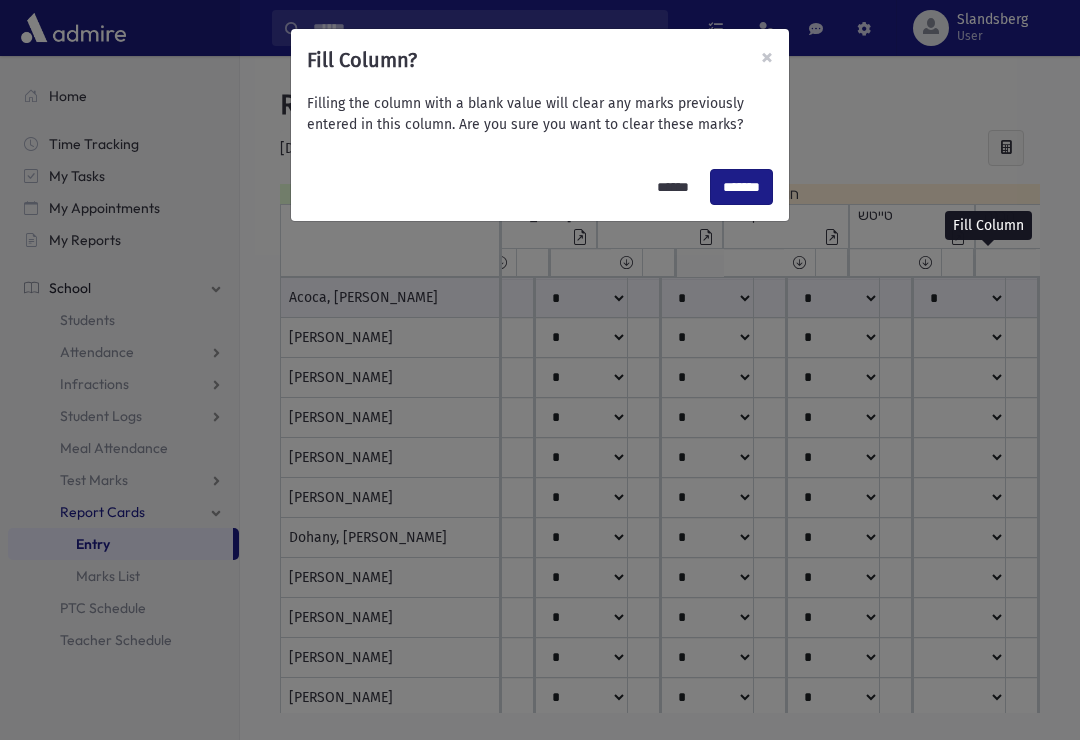 click on "*******" at bounding box center (741, 187) 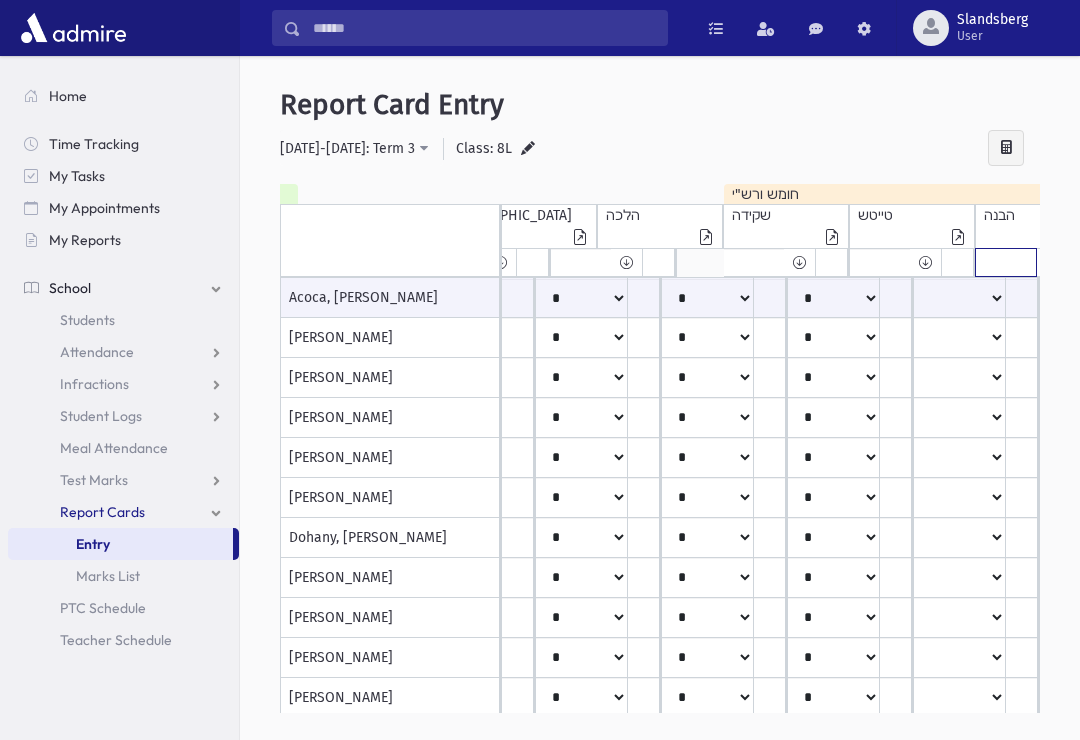 click on "*****
****
**
**
*
**
**
*" at bounding box center [-1326, 262] 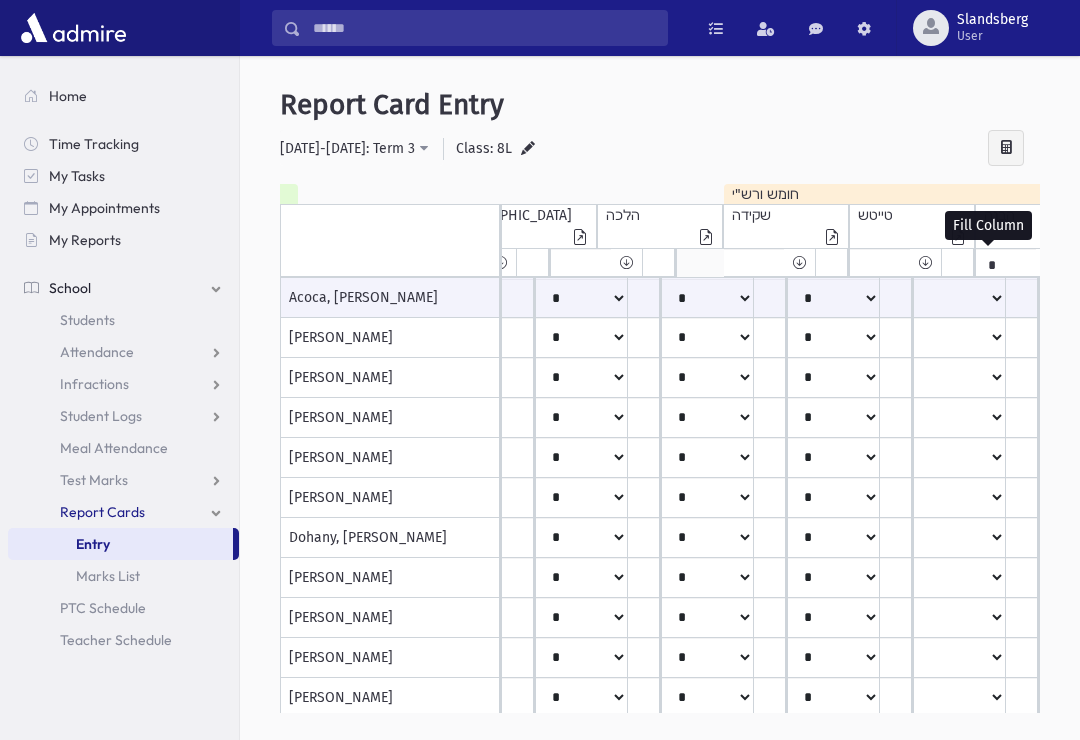 click at bounding box center (1051, 262) 